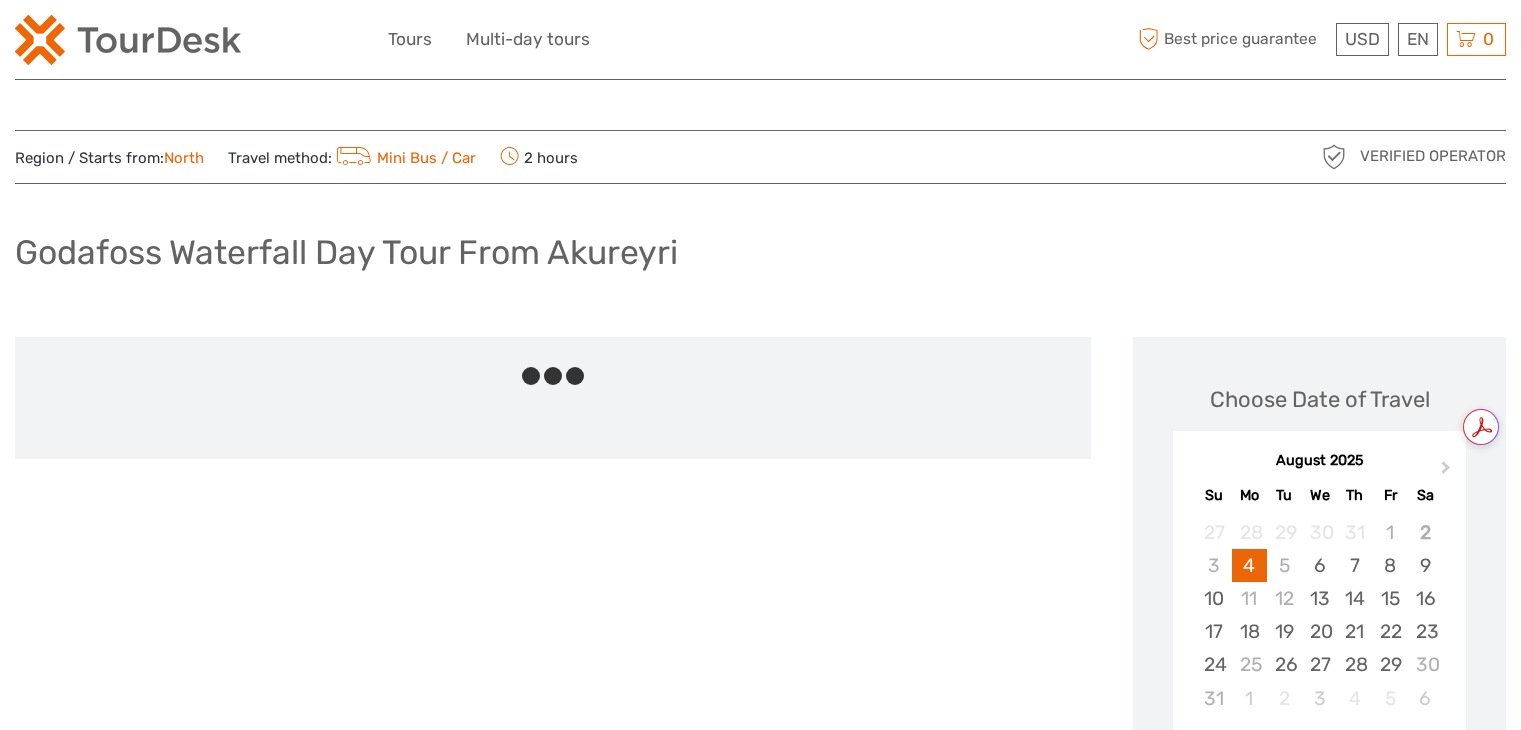 scroll, scrollTop: 0, scrollLeft: 0, axis: both 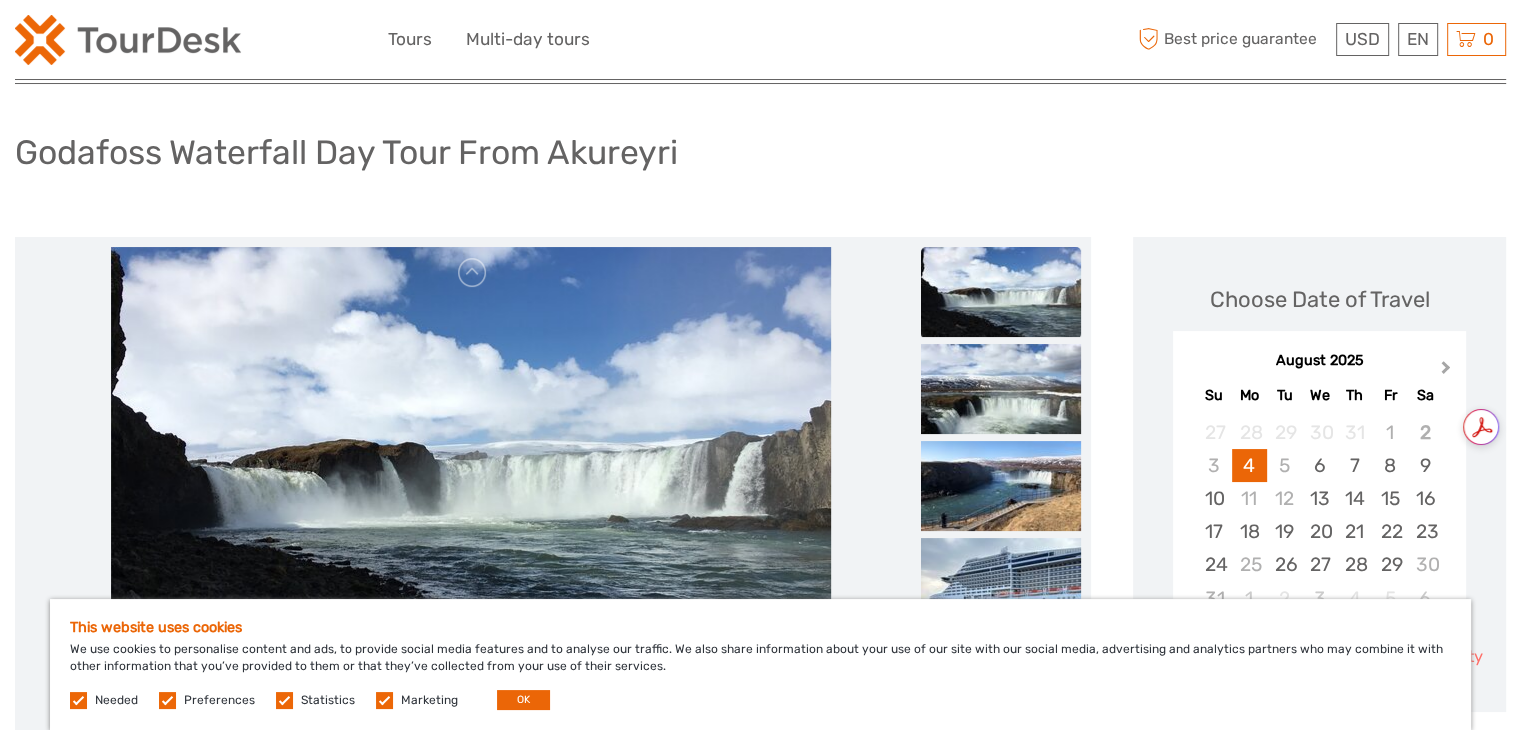 click on "Next Month" at bounding box center (1446, 371) 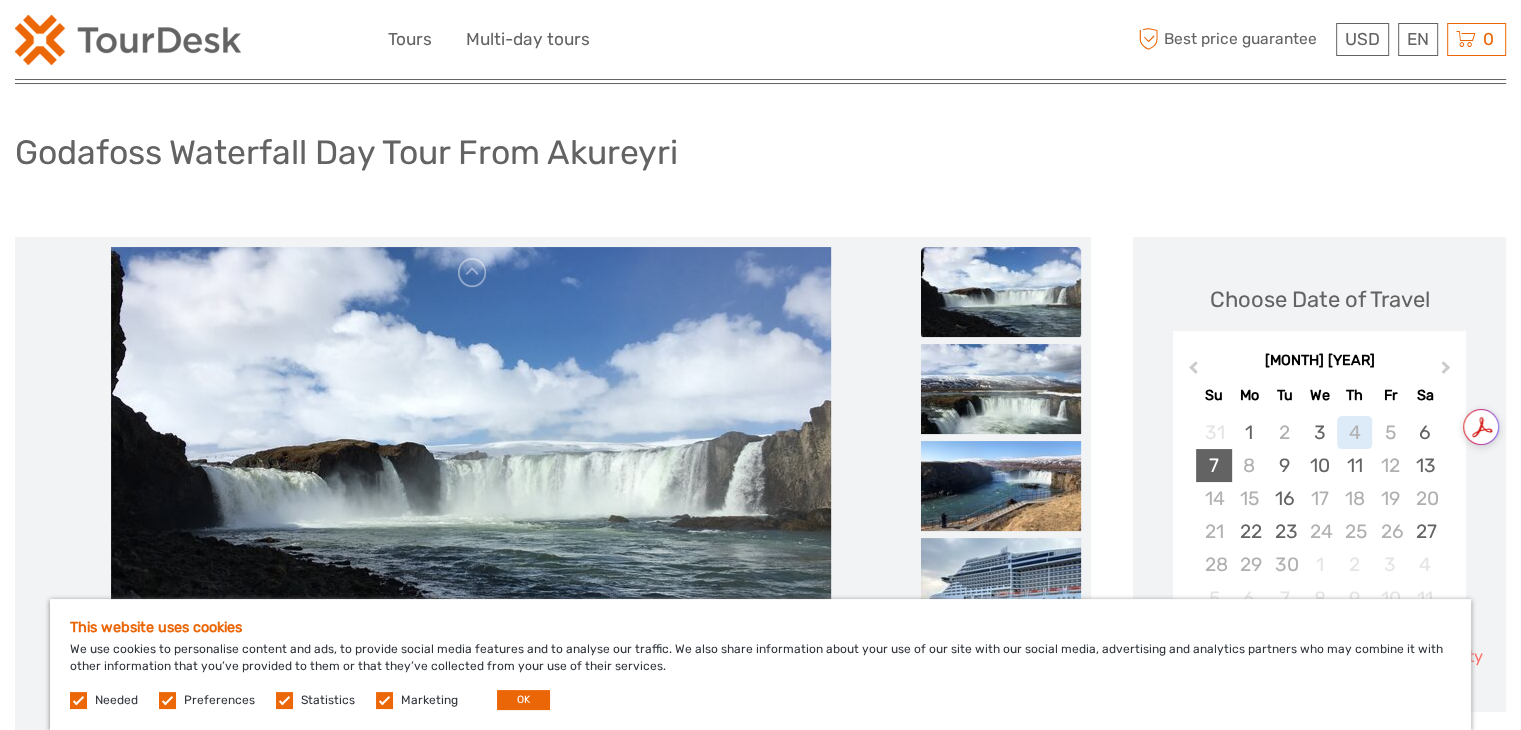 click on "7" at bounding box center [1213, 465] 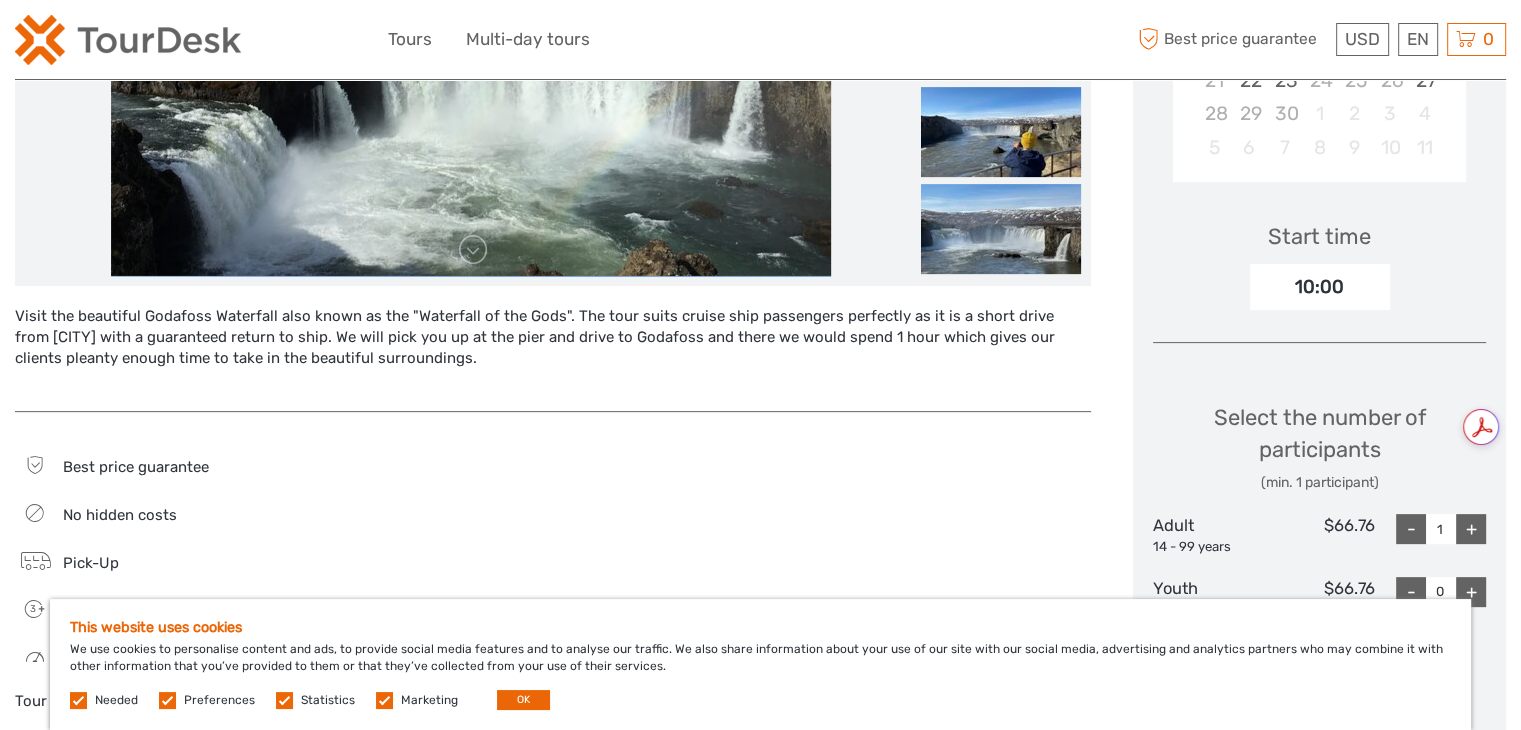 scroll, scrollTop: 800, scrollLeft: 0, axis: vertical 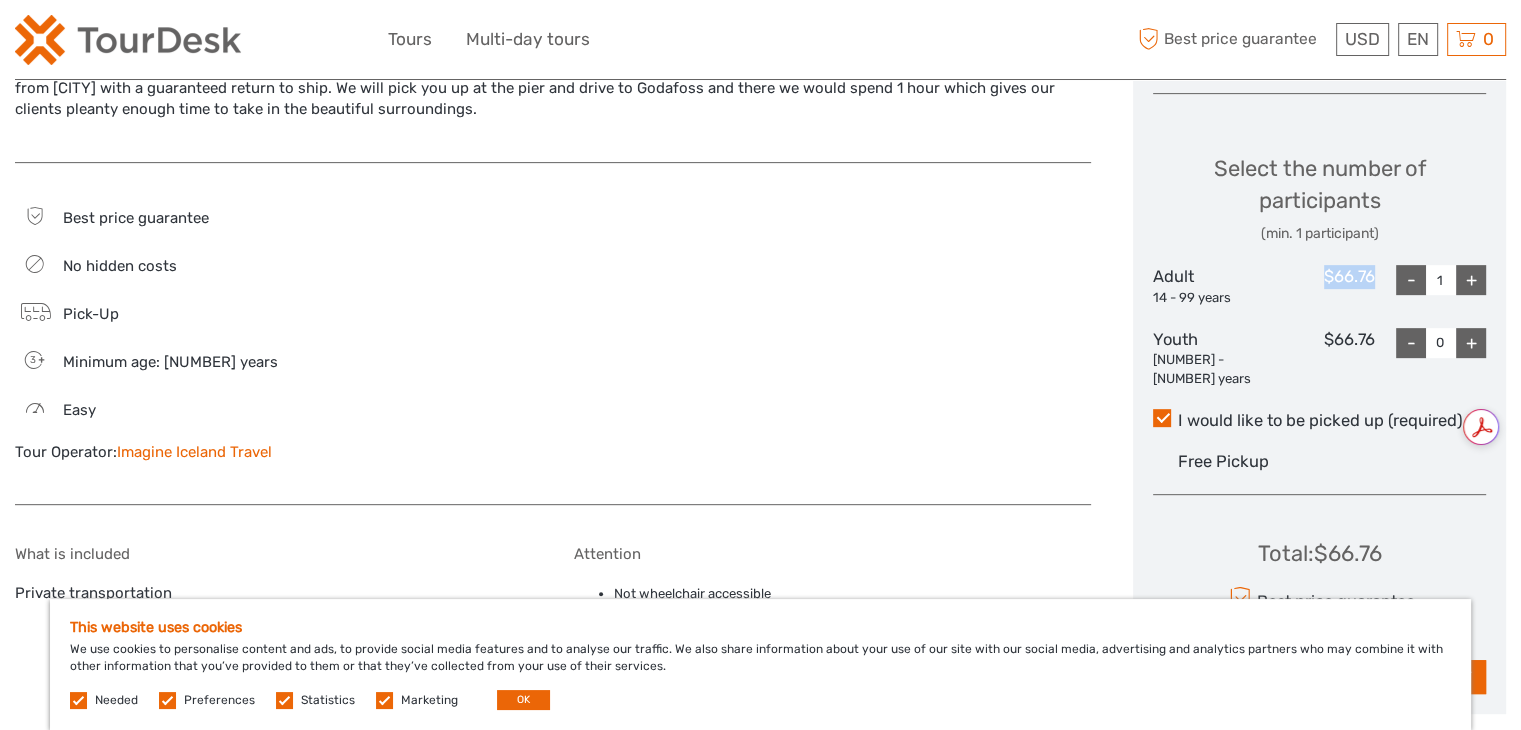 drag, startPoint x: 1348, startPoint y: 281, endPoint x: 1379, endPoint y: 285, distance: 31.257 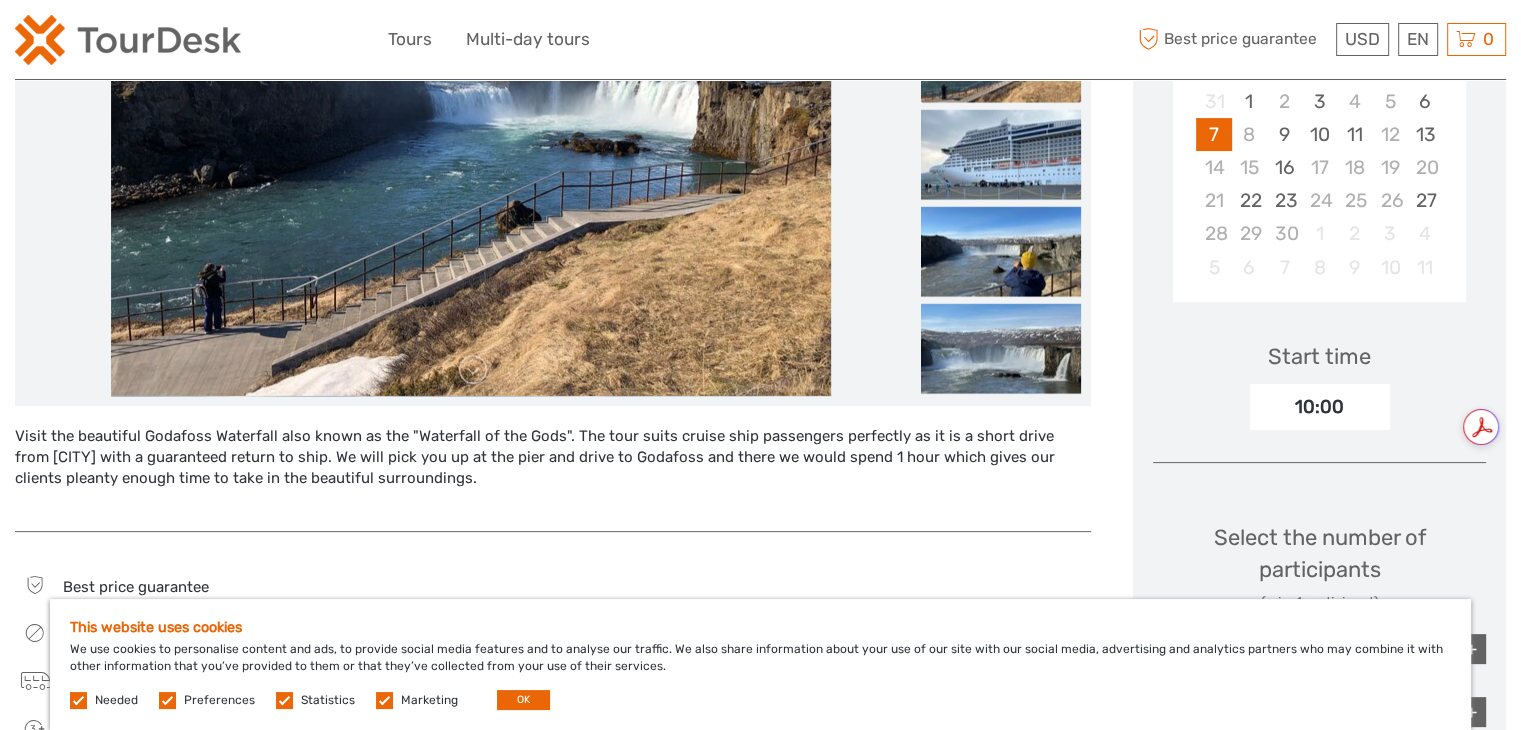 scroll, scrollTop: 400, scrollLeft: 0, axis: vertical 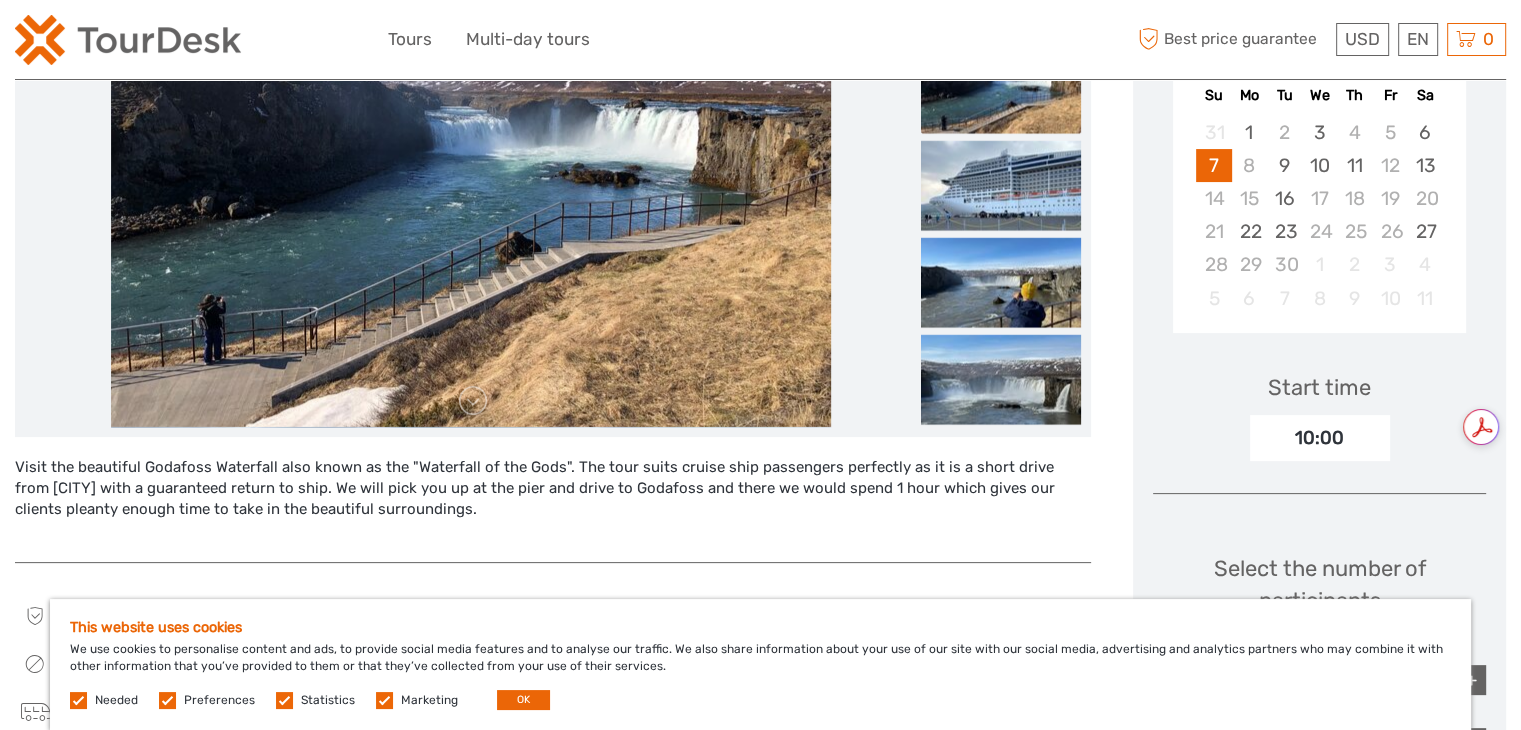 click on "10:00" at bounding box center (1320, 438) 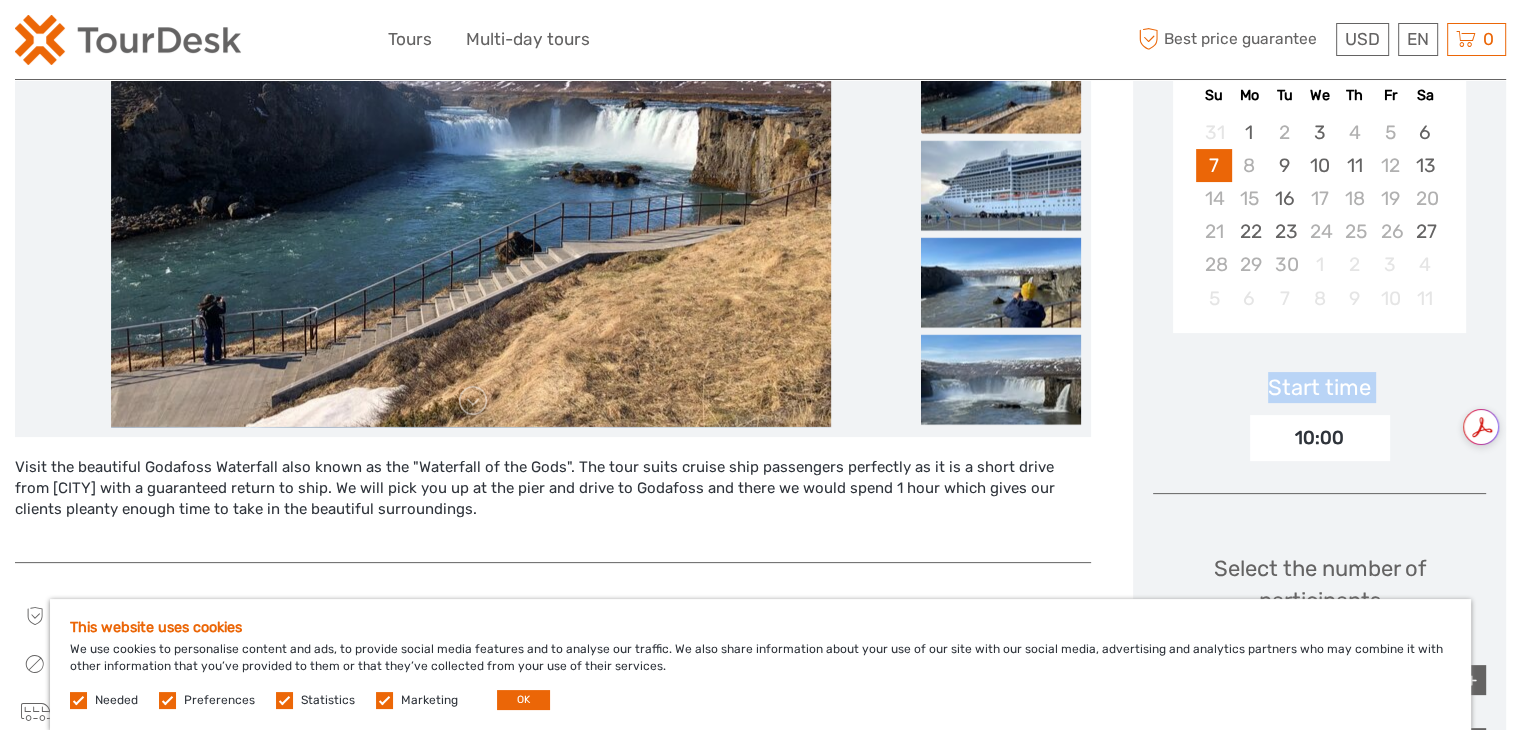 drag, startPoint x: 1304, startPoint y: 433, endPoint x: 1366, endPoint y: 442, distance: 62.649822 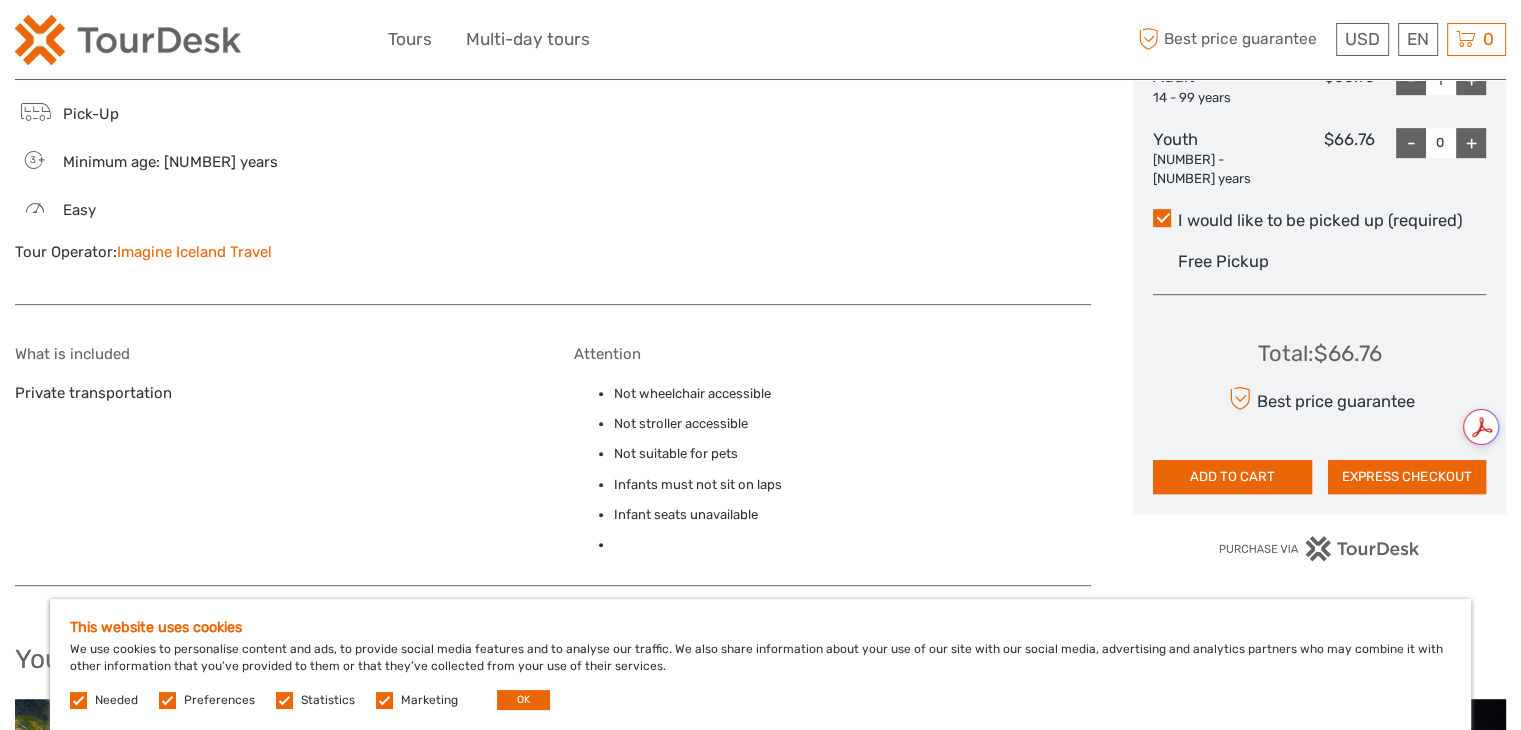 scroll, scrollTop: 800, scrollLeft: 0, axis: vertical 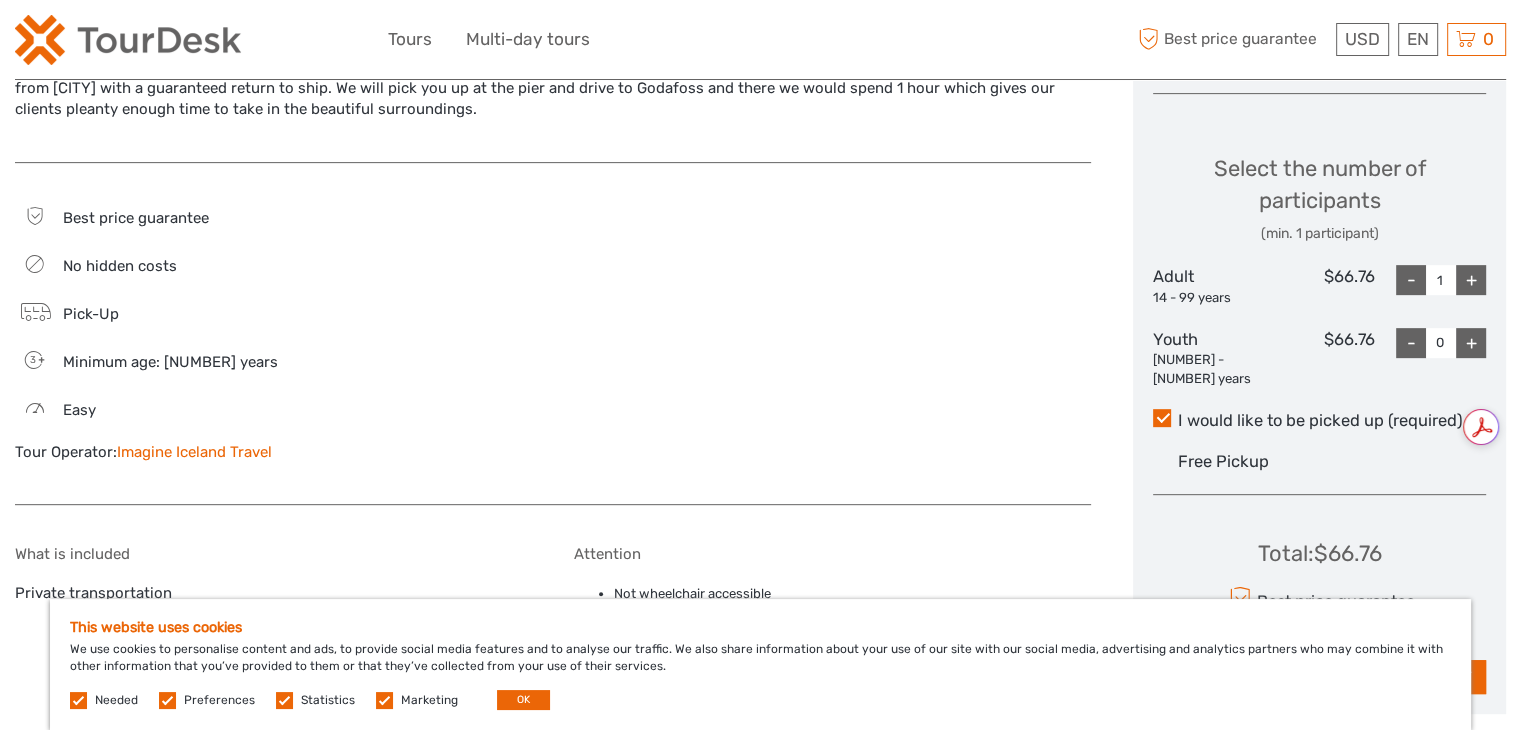 click on "+" at bounding box center (1471, 280) 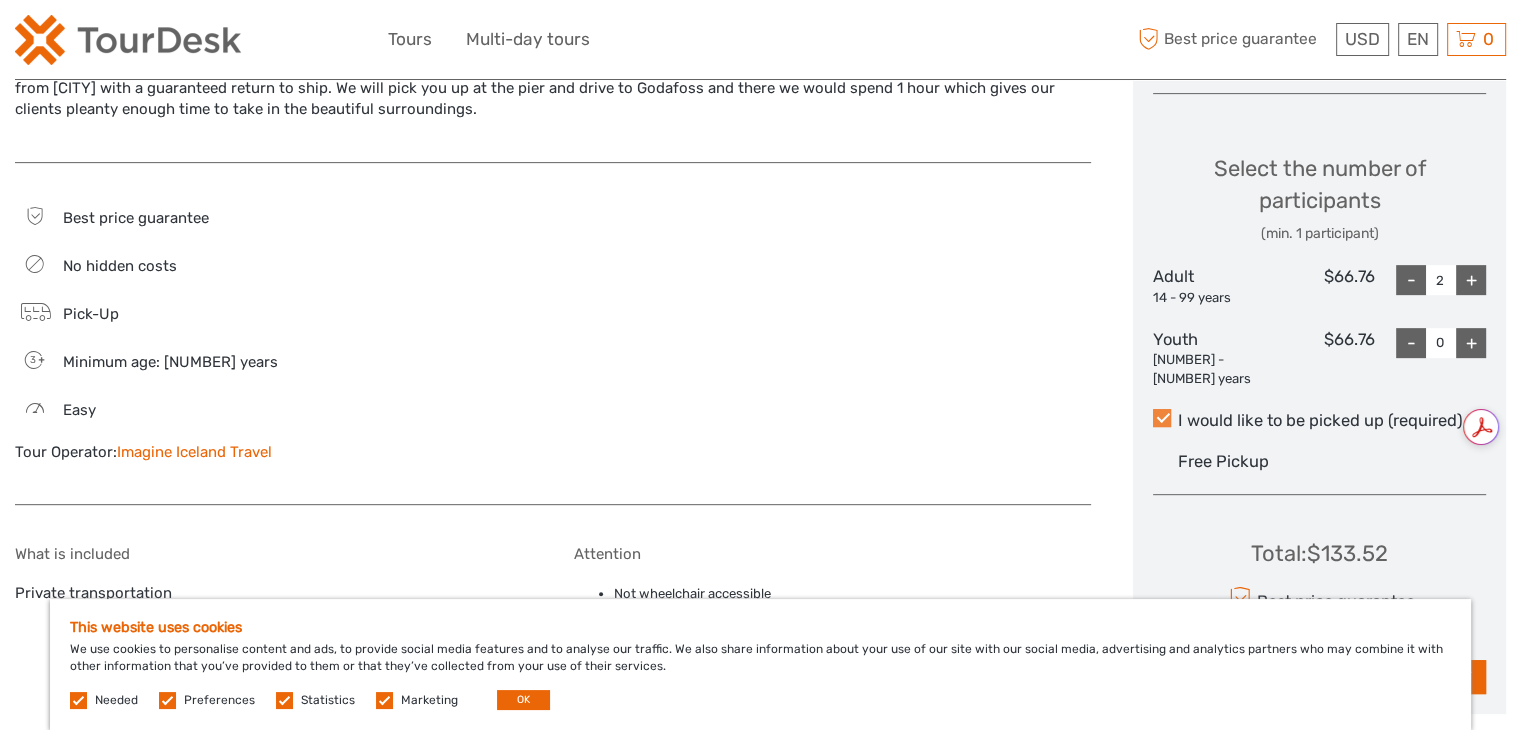 click at bounding box center (1162, 418) 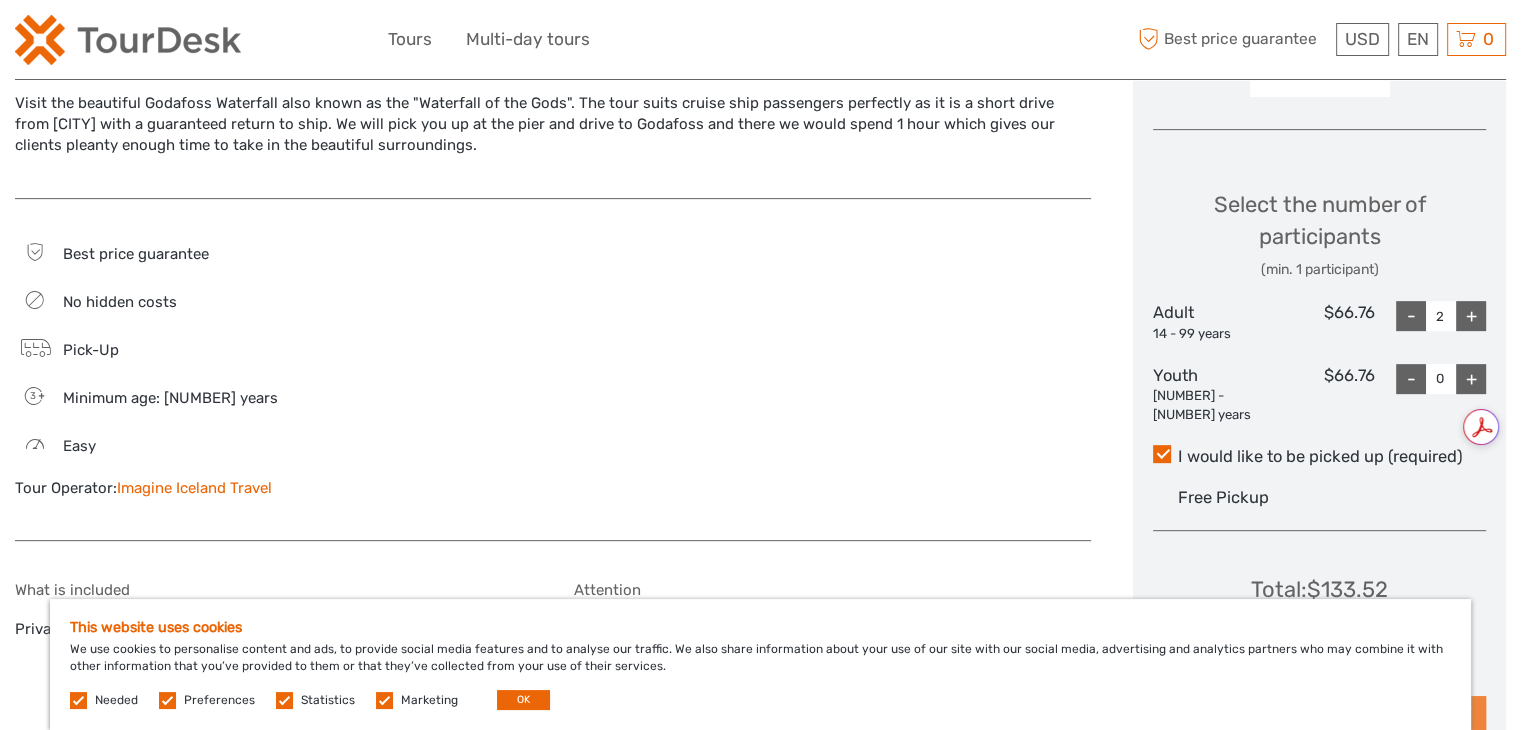 scroll, scrollTop: 700, scrollLeft: 0, axis: vertical 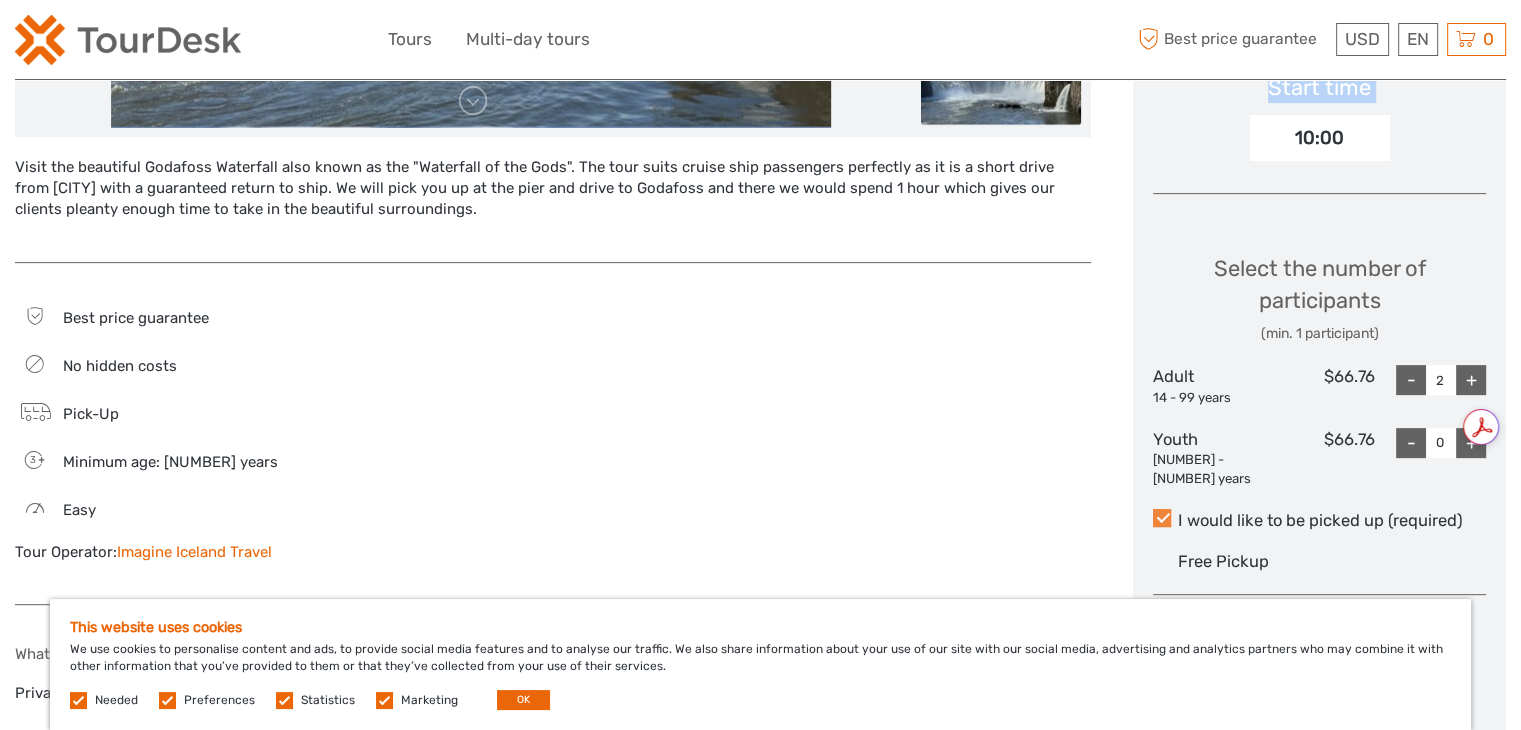 click at bounding box center [1162, 518] 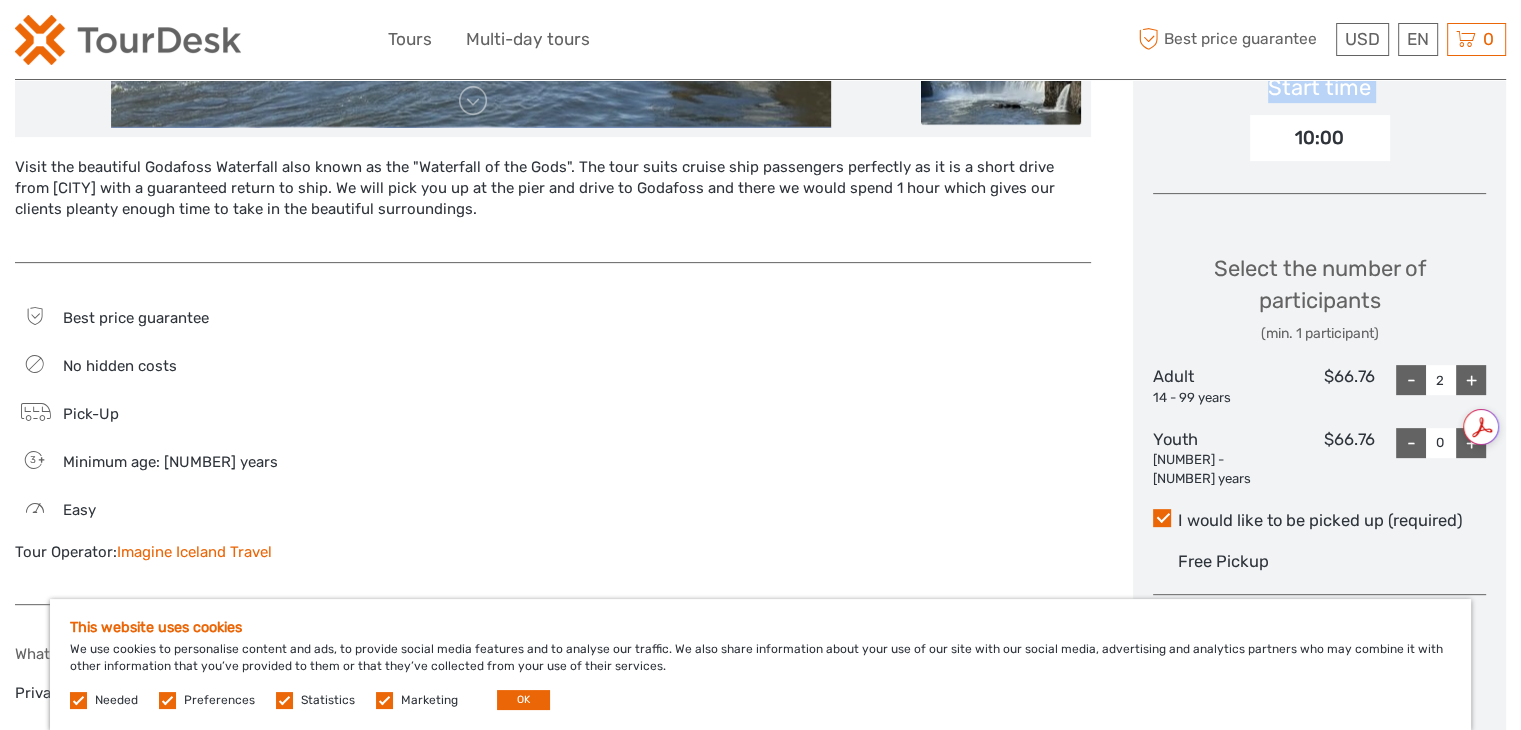 click on "I would like to be picked up (required)" at bounding box center (1319, 521) 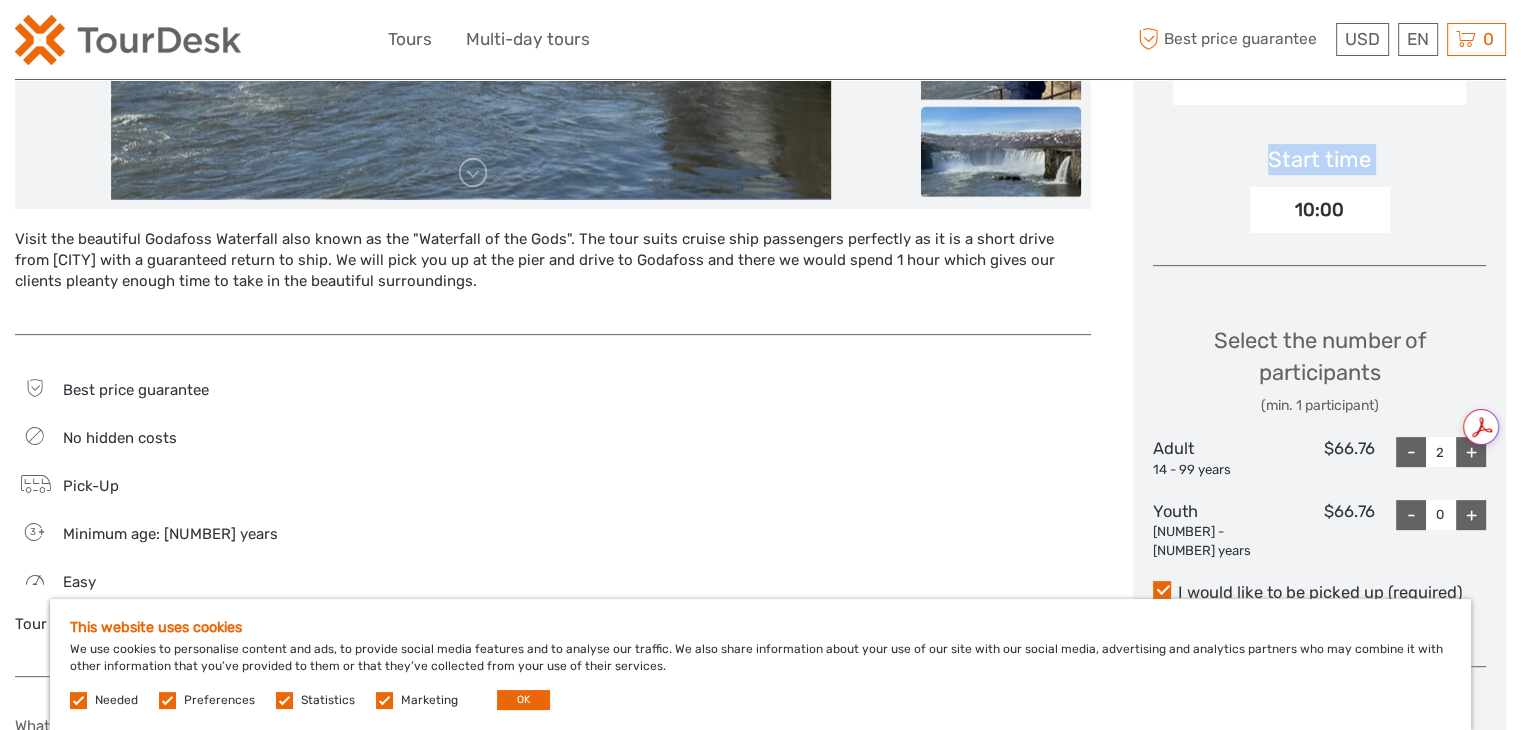 scroll, scrollTop: 600, scrollLeft: 0, axis: vertical 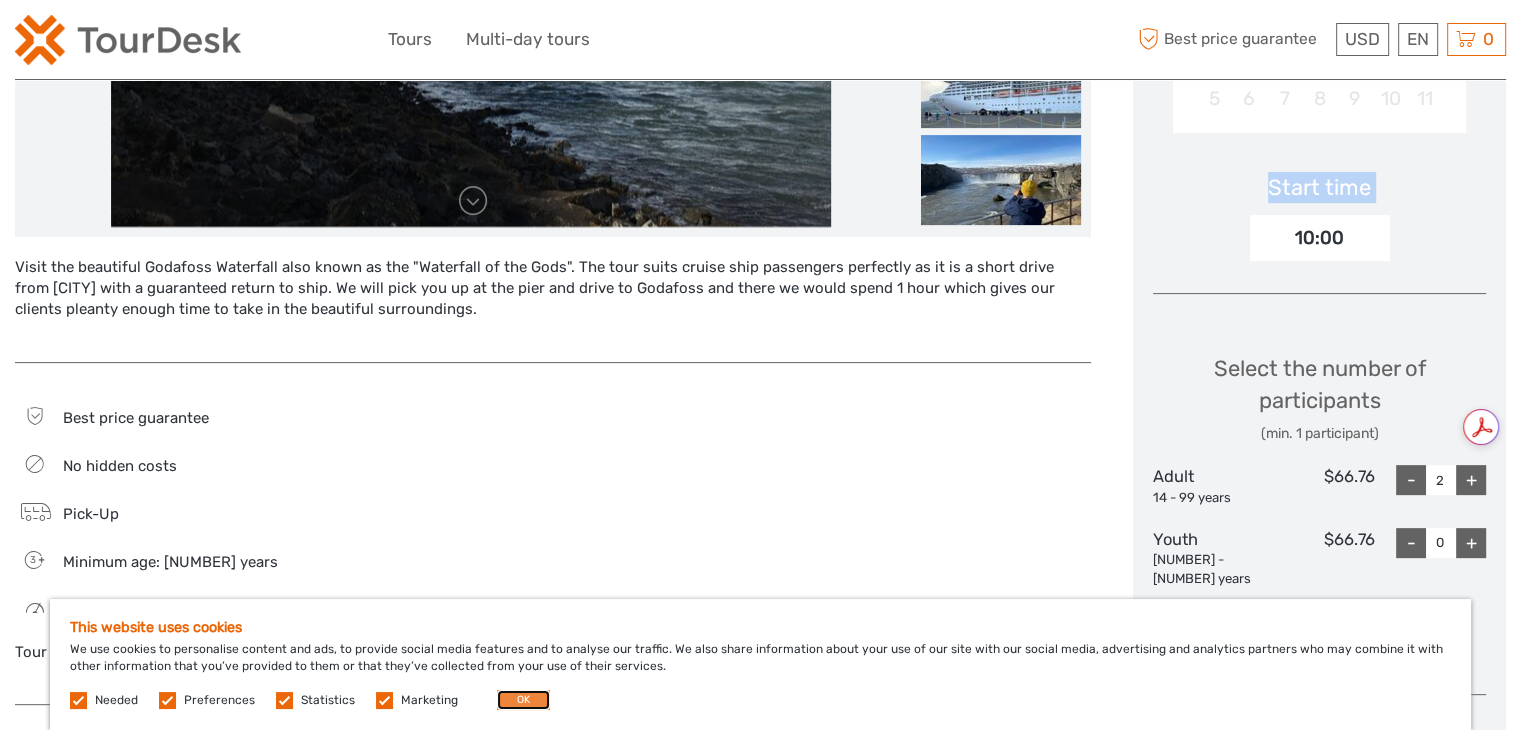 click on "OK" at bounding box center (523, 700) 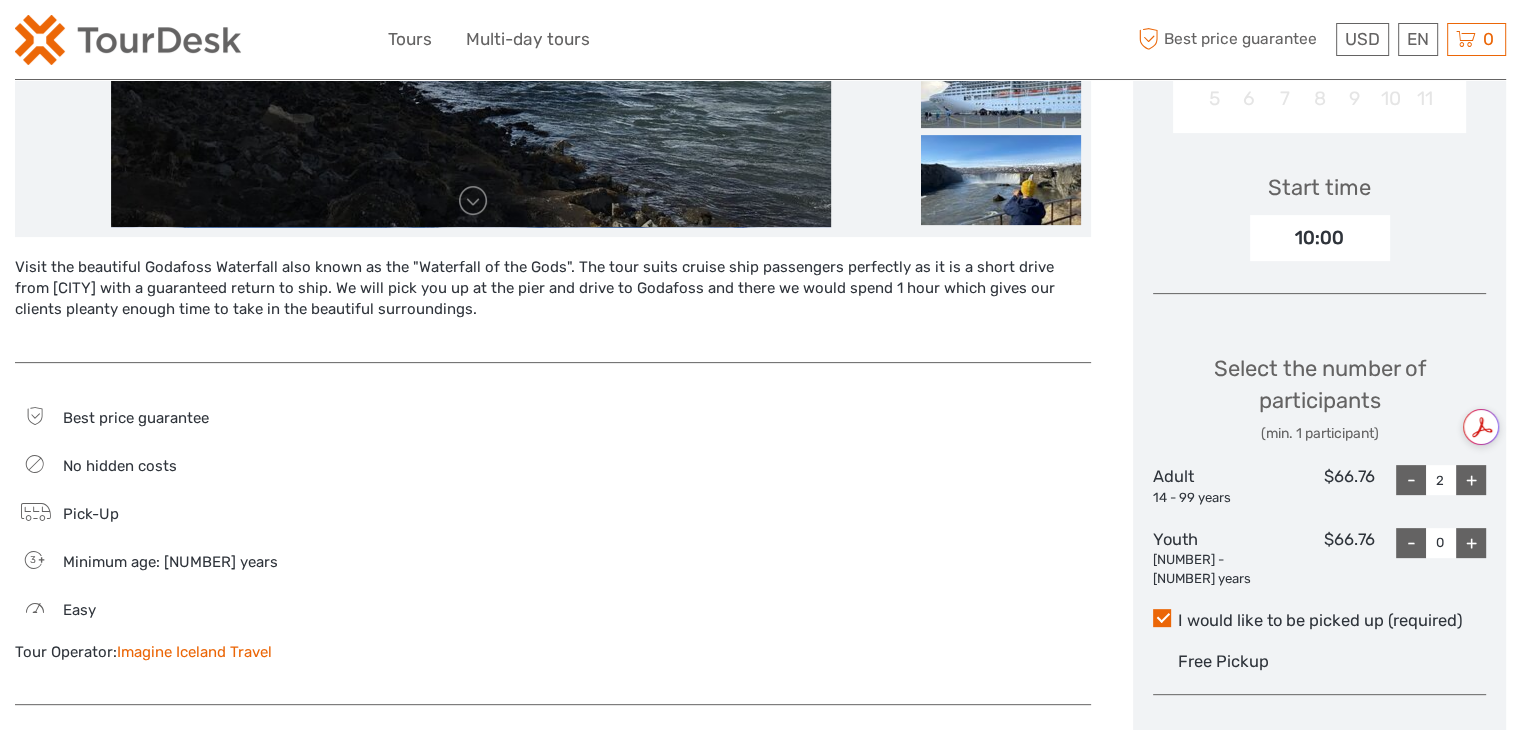 drag, startPoint x: 184, startPoint y: 654, endPoint x: 134, endPoint y: 618, distance: 61.611687 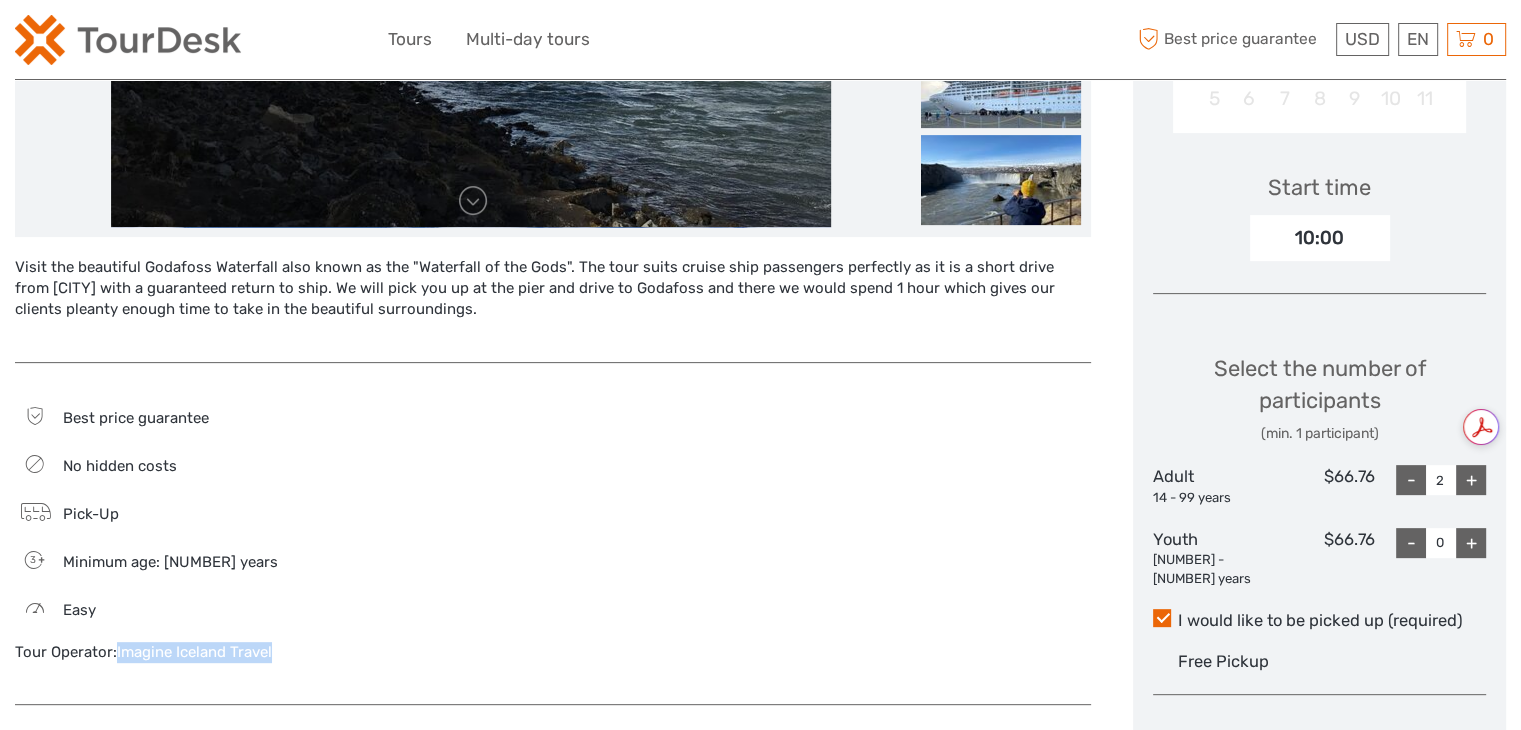 drag, startPoint x: 292, startPoint y: 653, endPoint x: 117, endPoint y: 660, distance: 175.13994 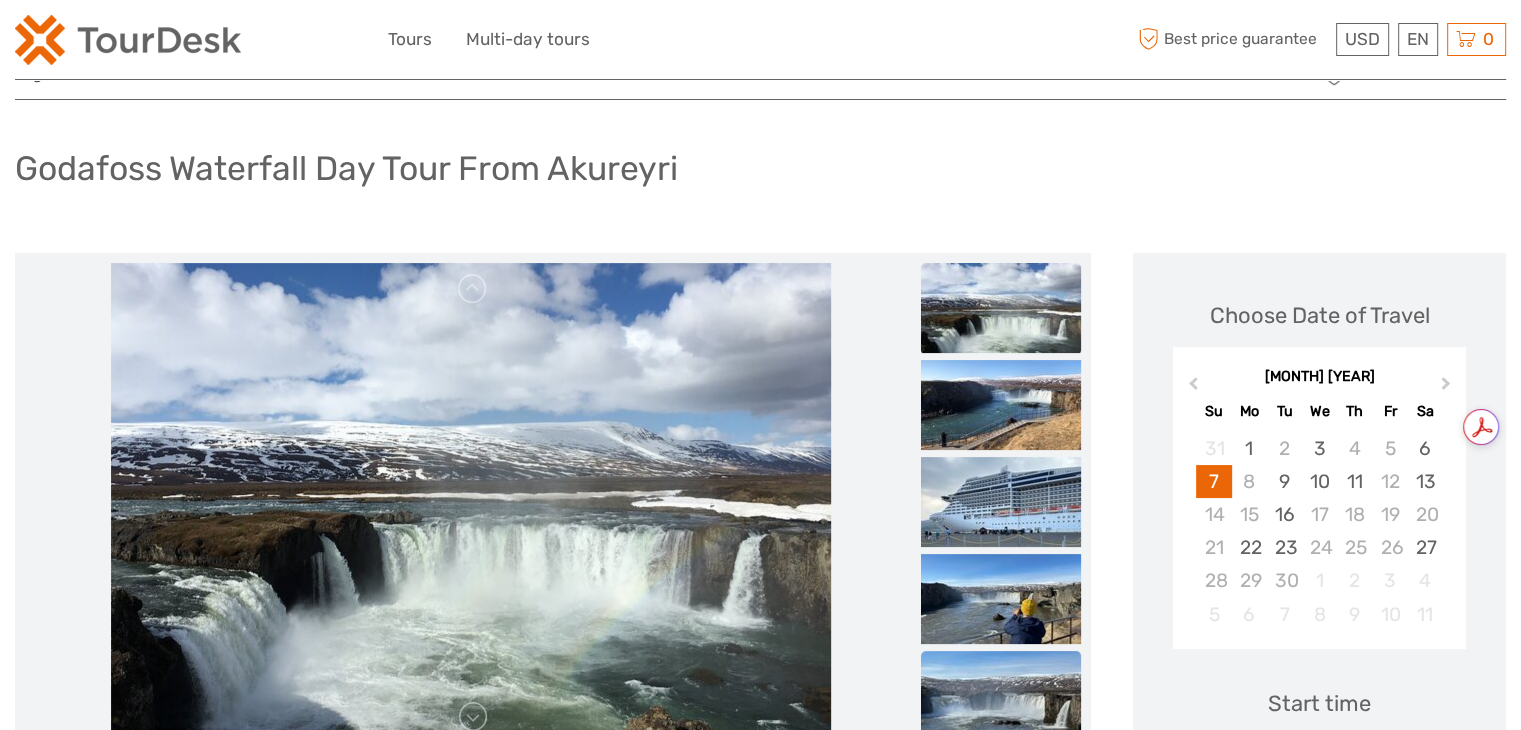 scroll, scrollTop: 0, scrollLeft: 0, axis: both 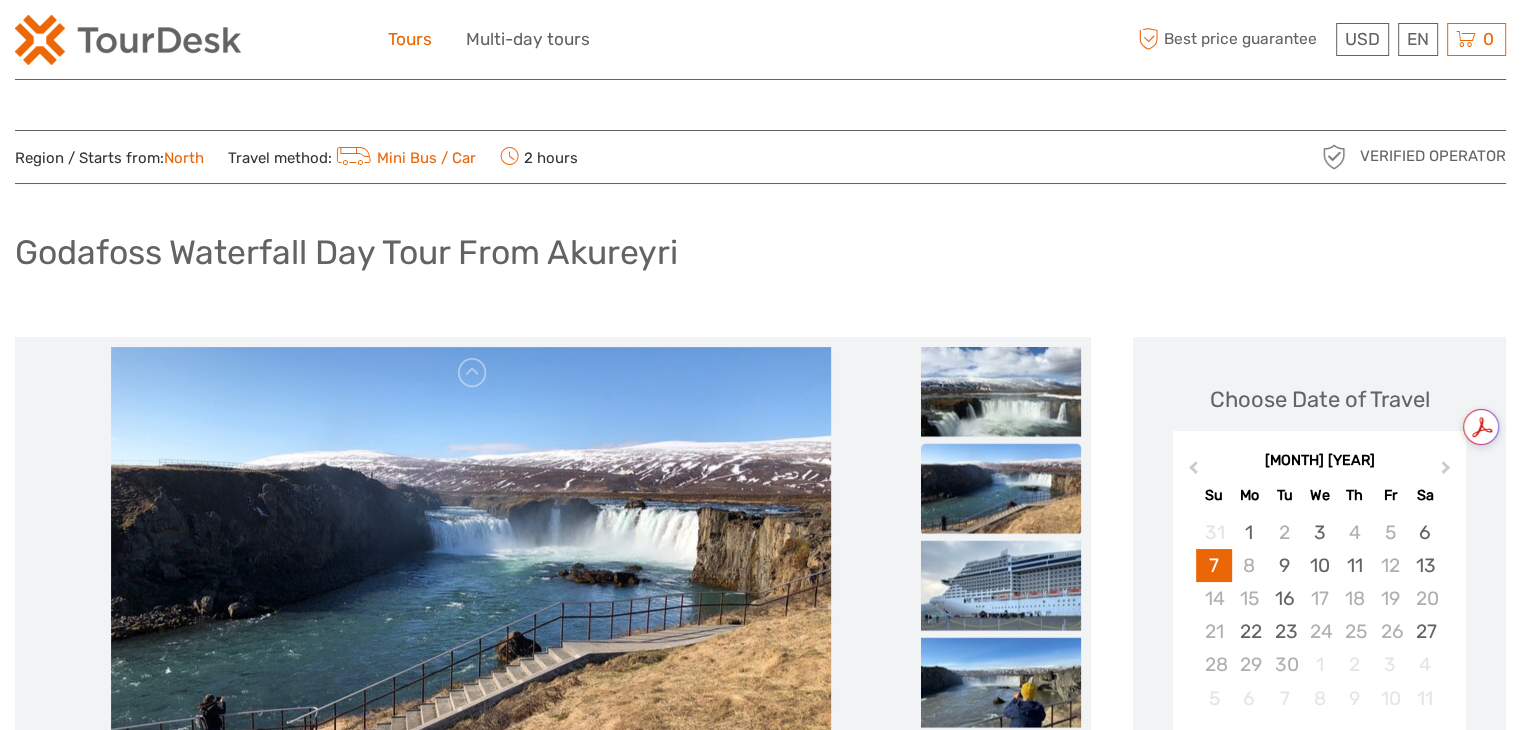 click on "Tours" at bounding box center (410, 39) 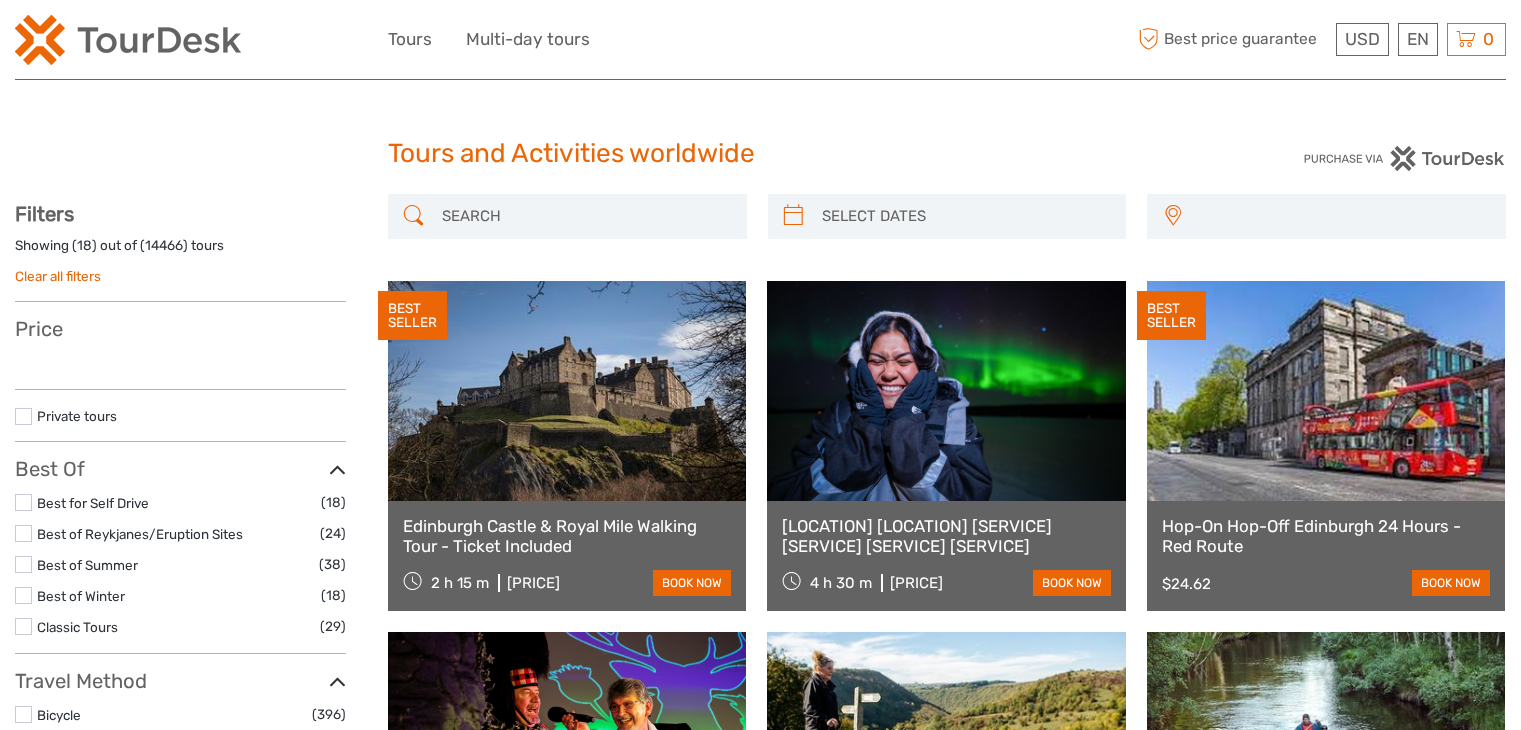 scroll, scrollTop: 0, scrollLeft: 0, axis: both 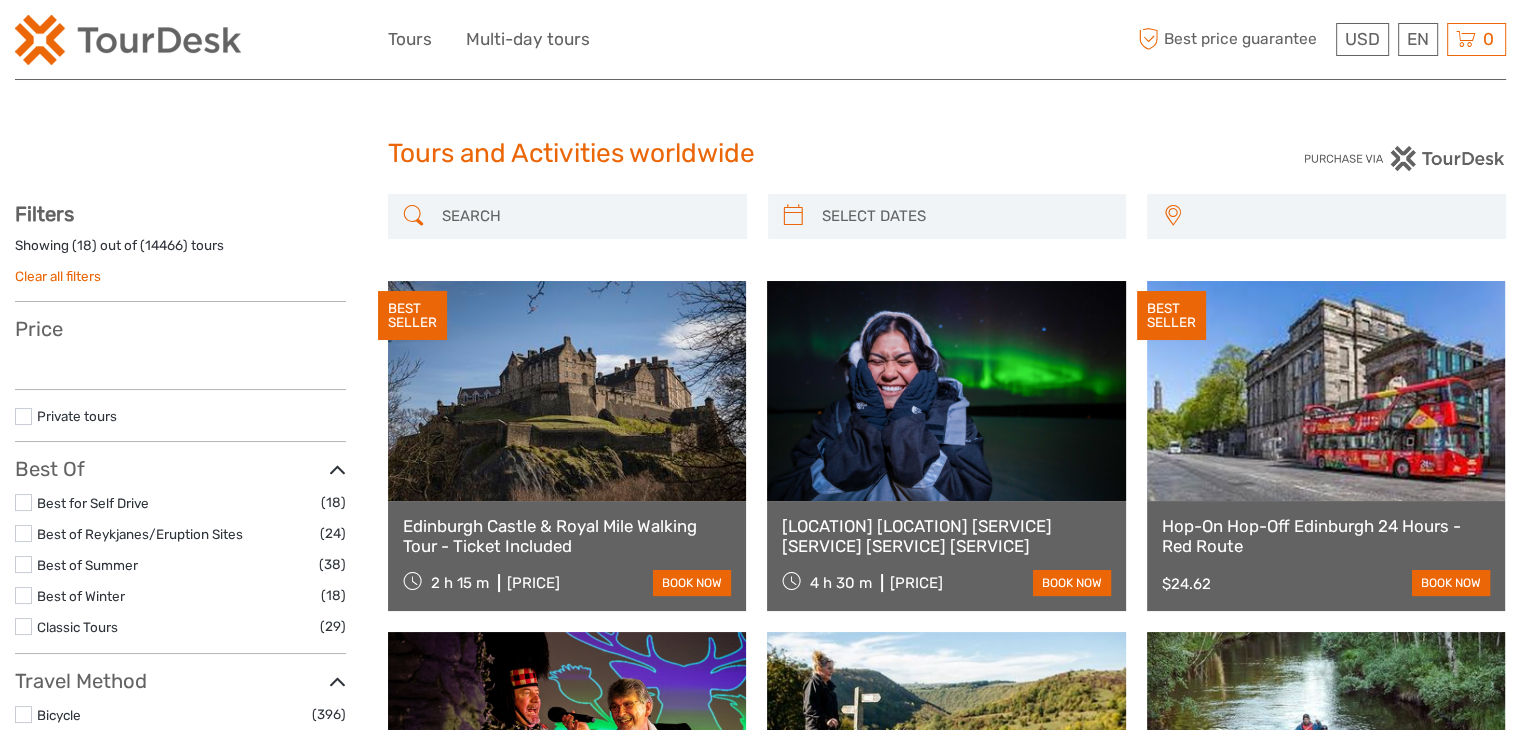 select 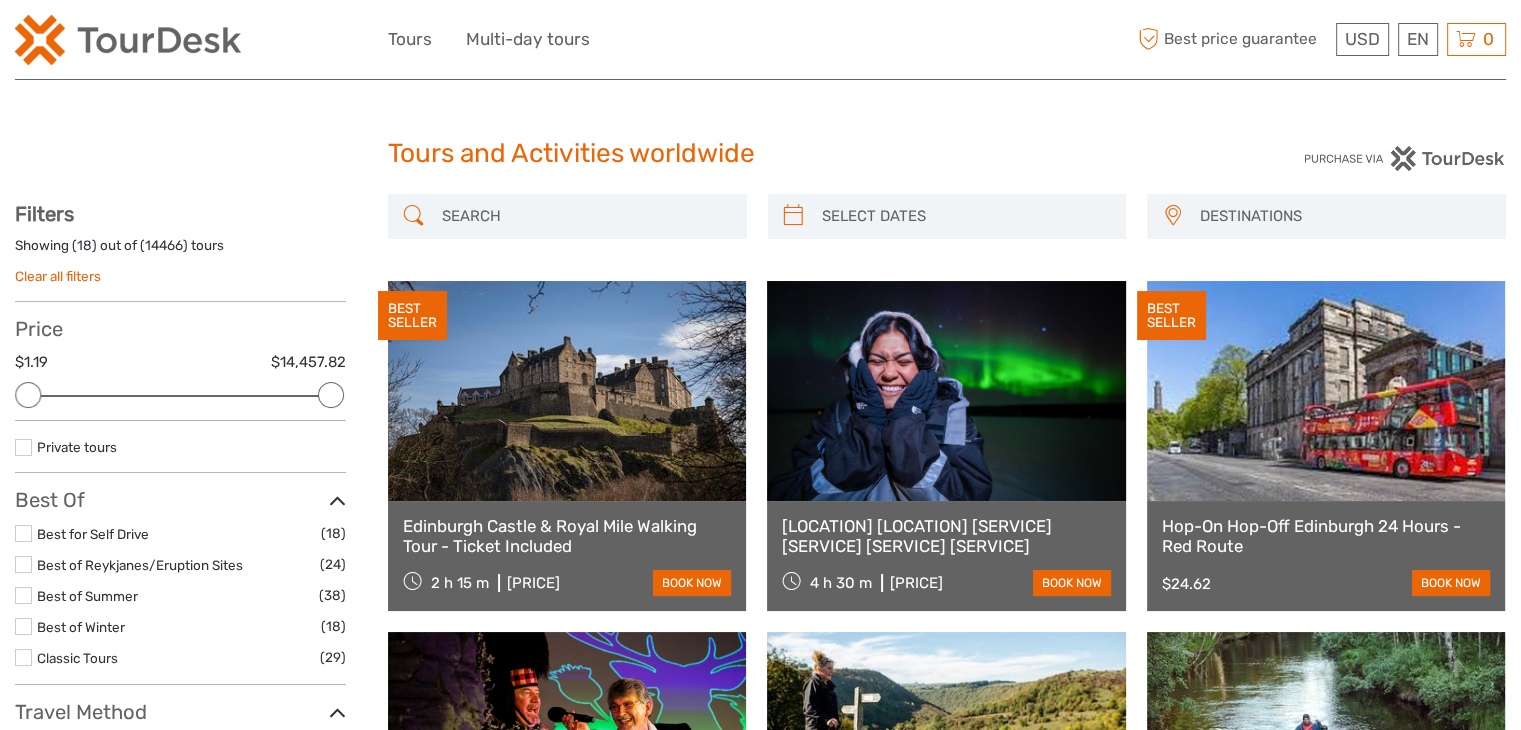 scroll, scrollTop: 0, scrollLeft: 0, axis: both 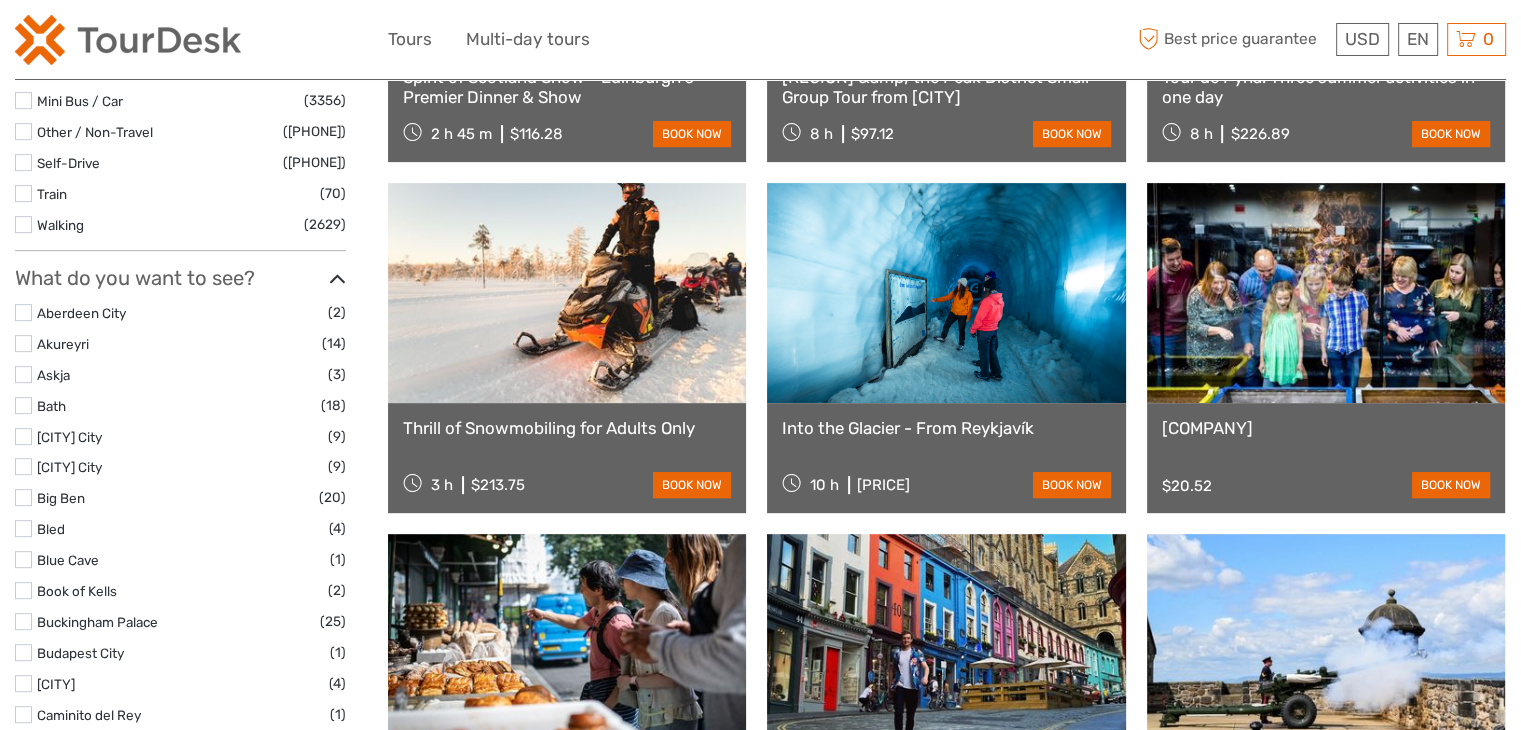 click at bounding box center (23, 343) 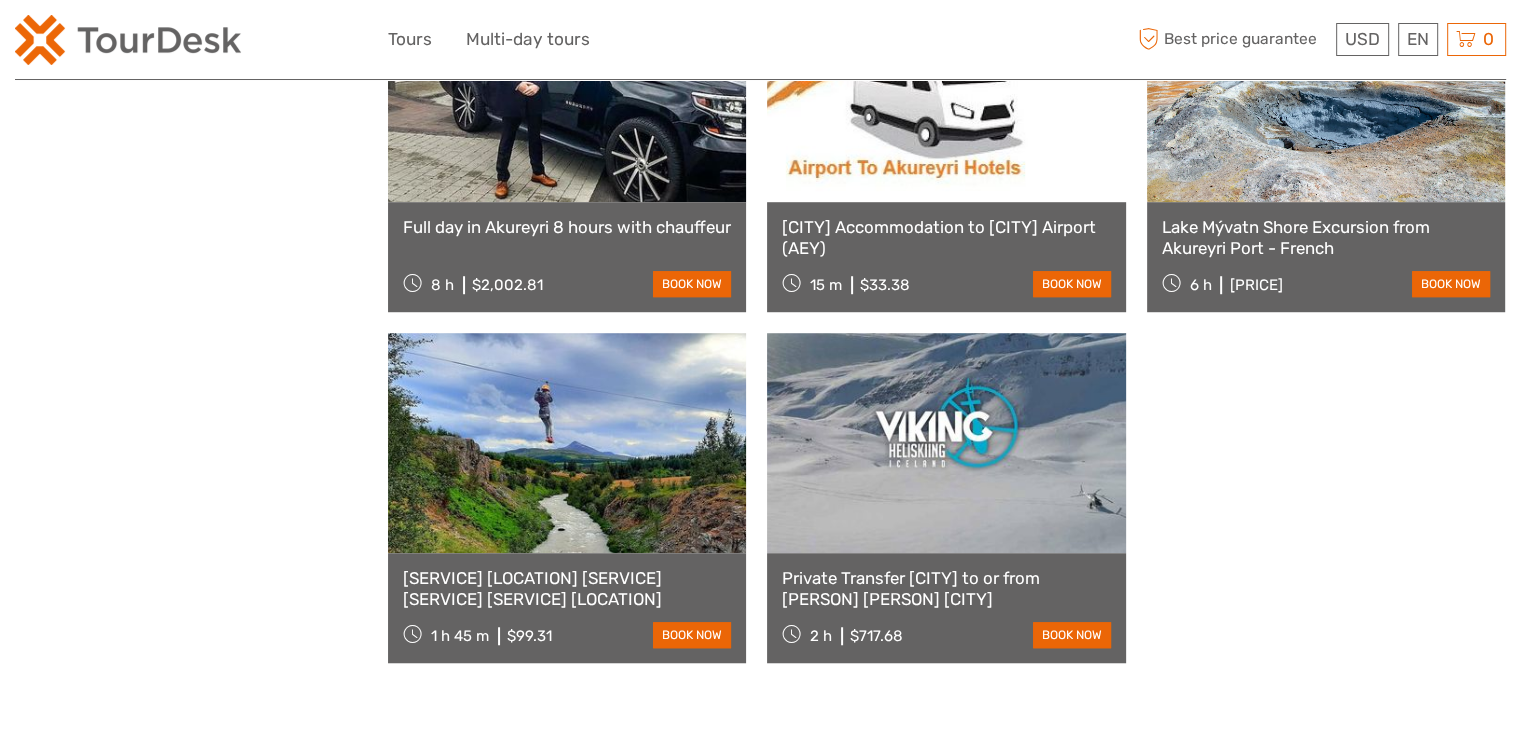 scroll, scrollTop: 1413, scrollLeft: 0, axis: vertical 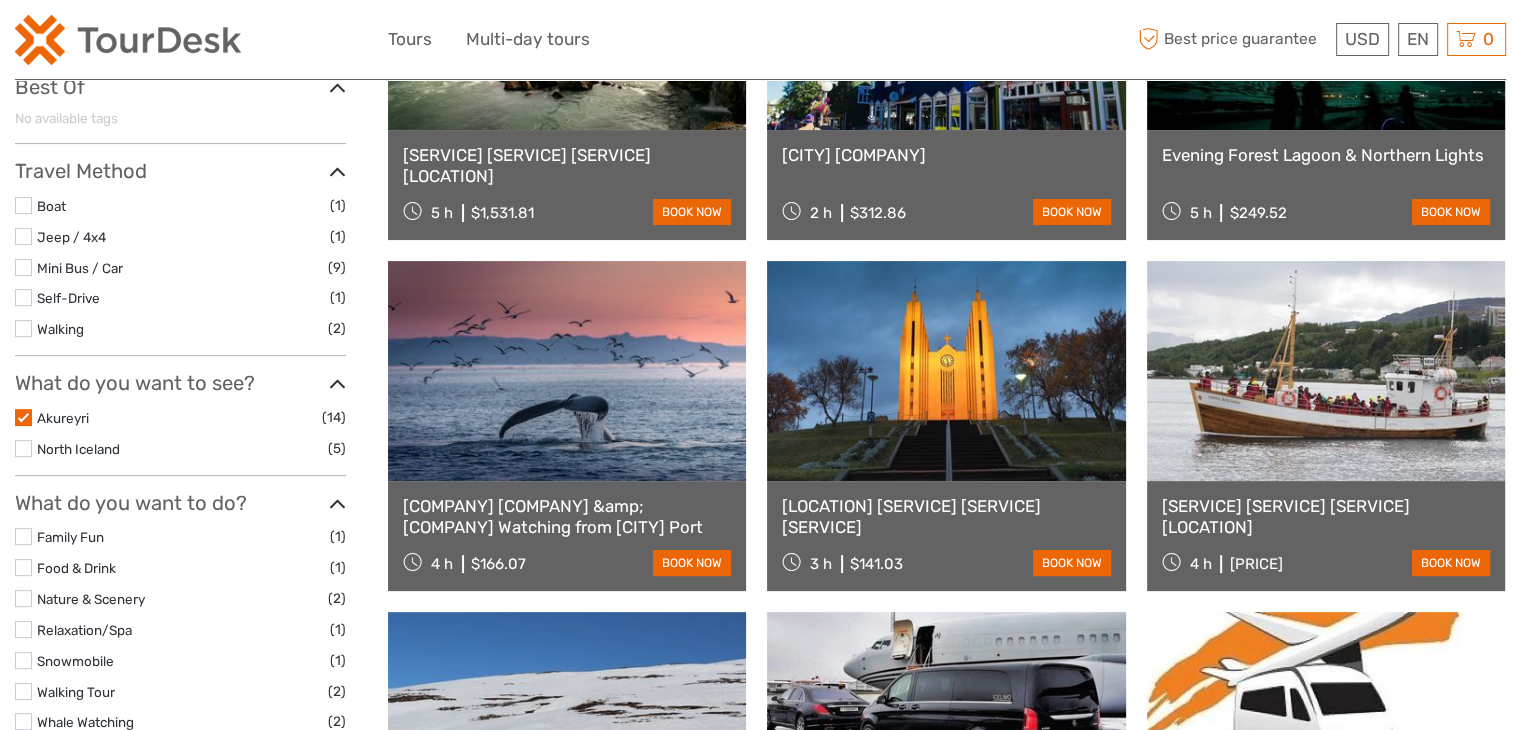 click at bounding box center [23, 417] 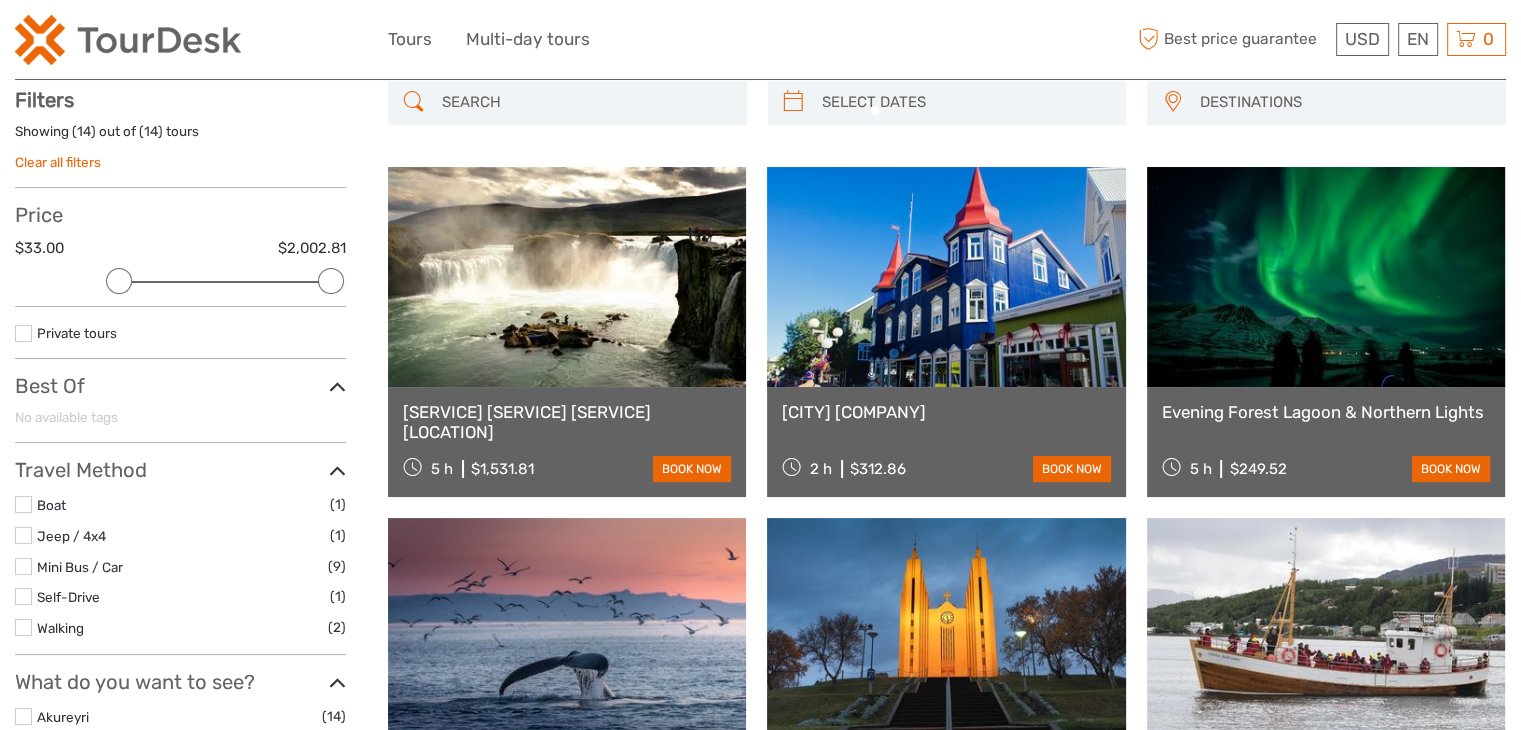 scroll, scrollTop: 113, scrollLeft: 0, axis: vertical 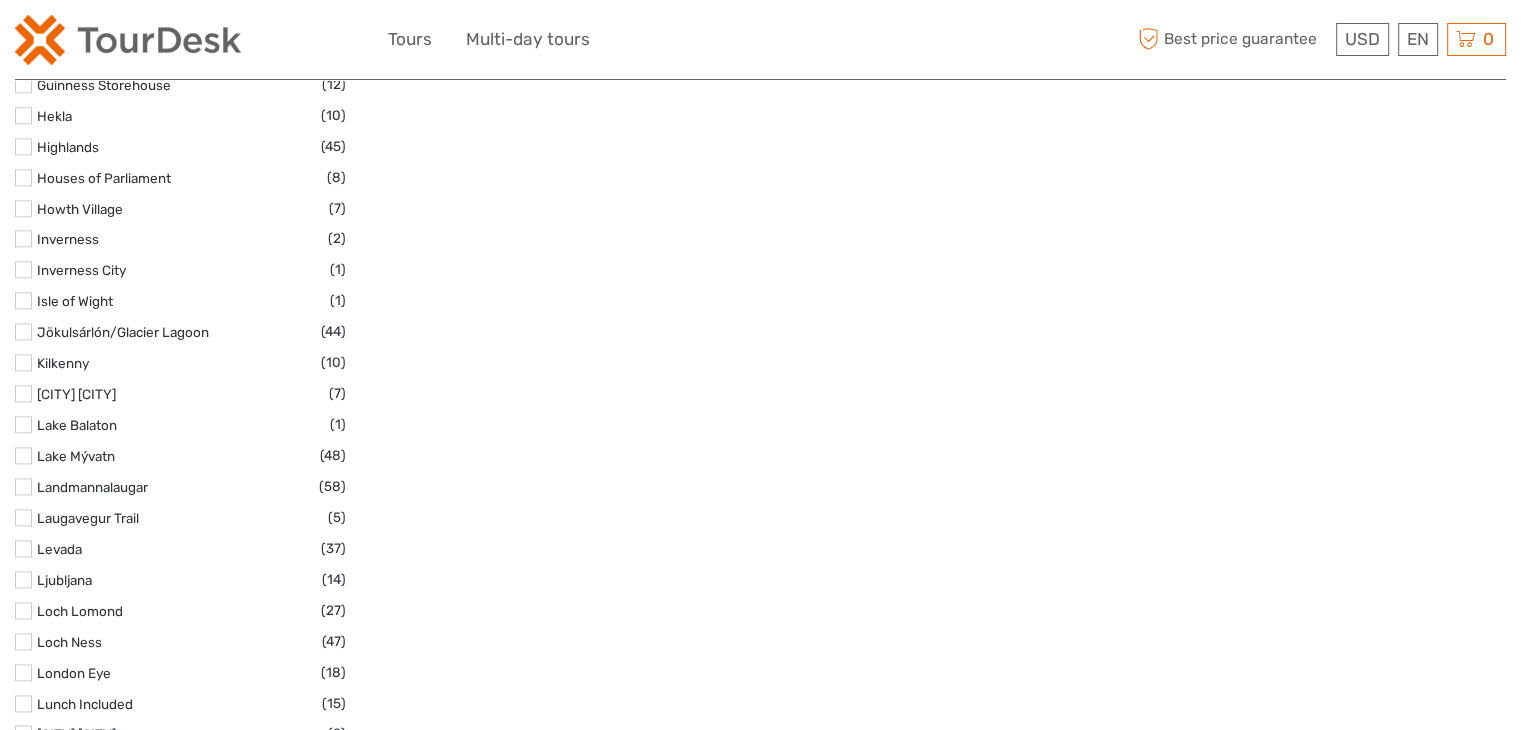 click at bounding box center [23, 455] 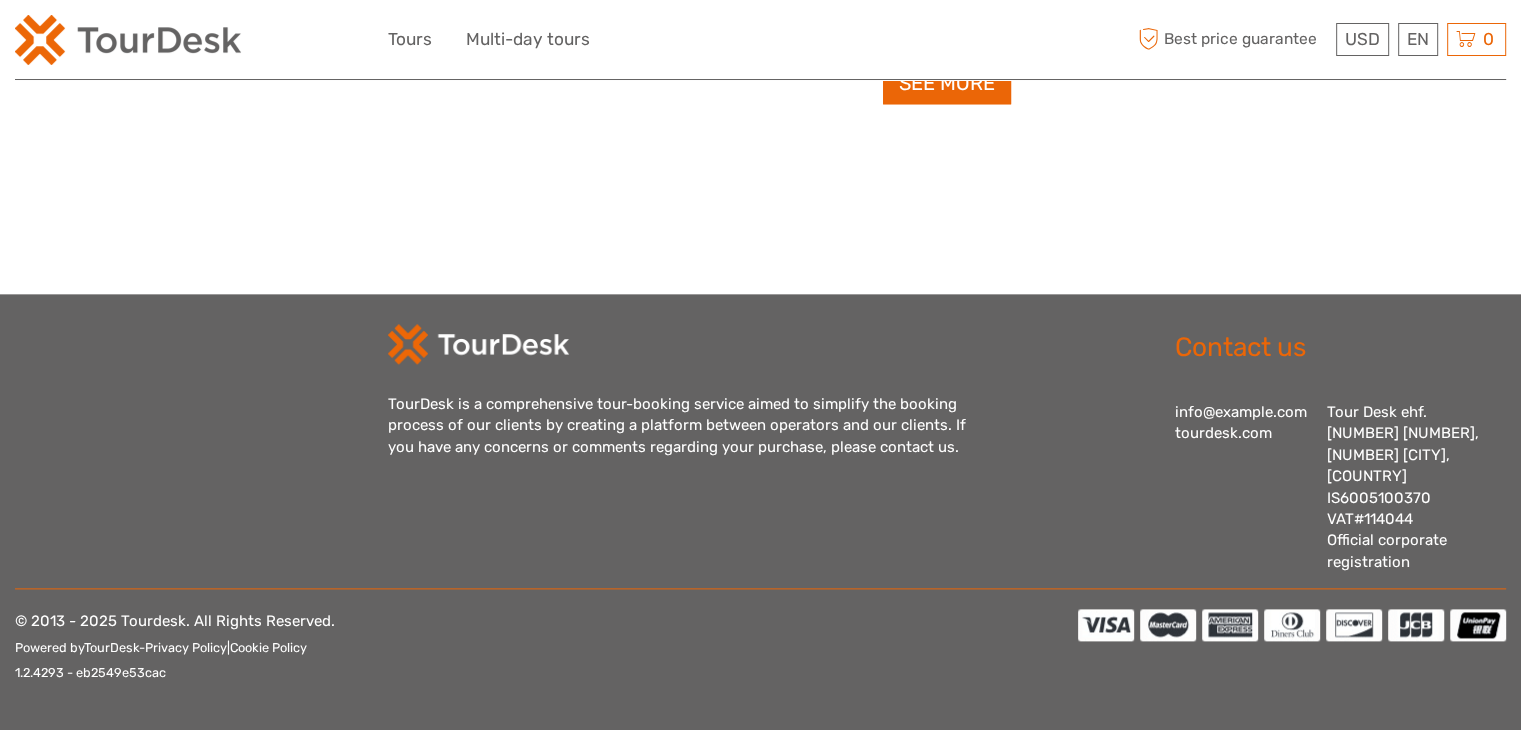 scroll, scrollTop: 113, scrollLeft: 0, axis: vertical 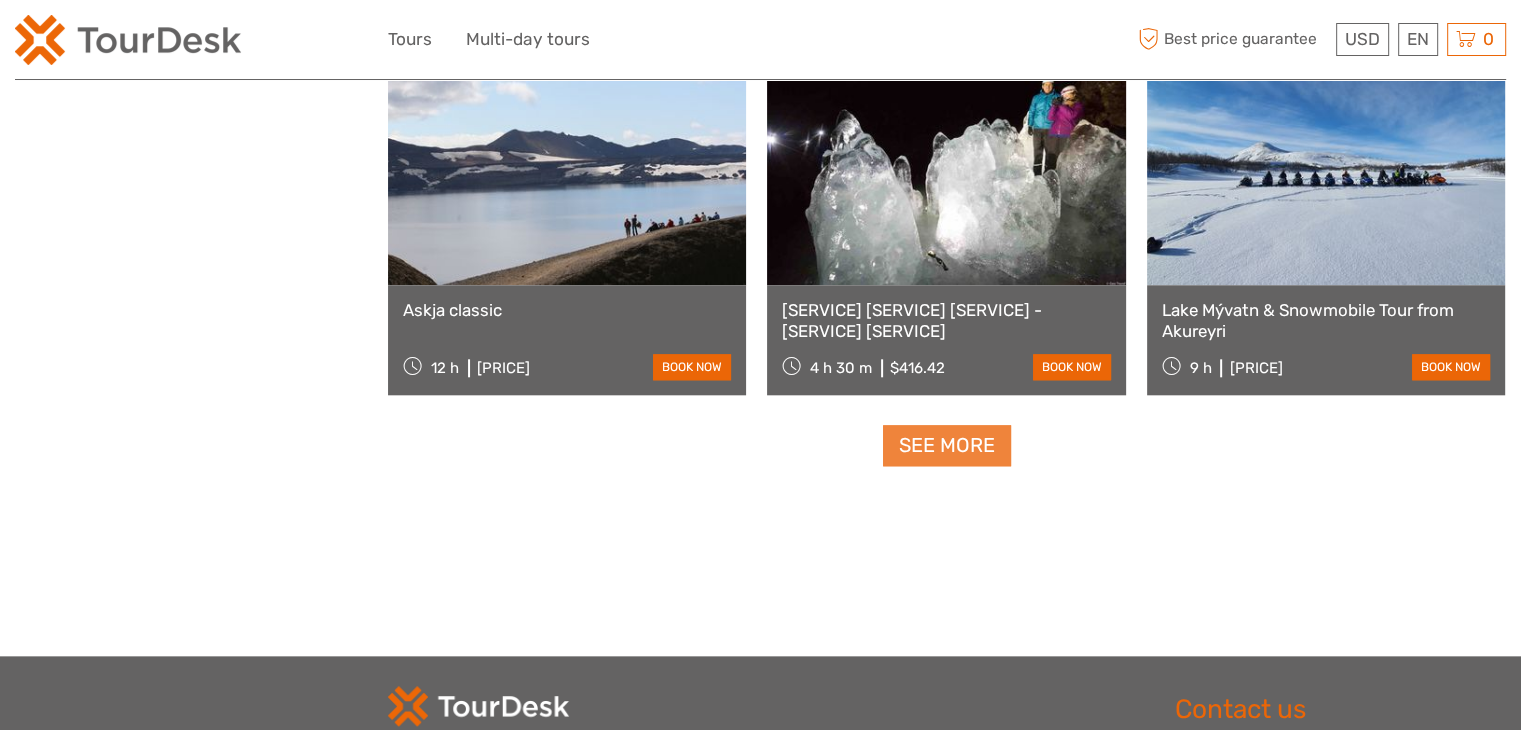 click on "See more" at bounding box center (947, 445) 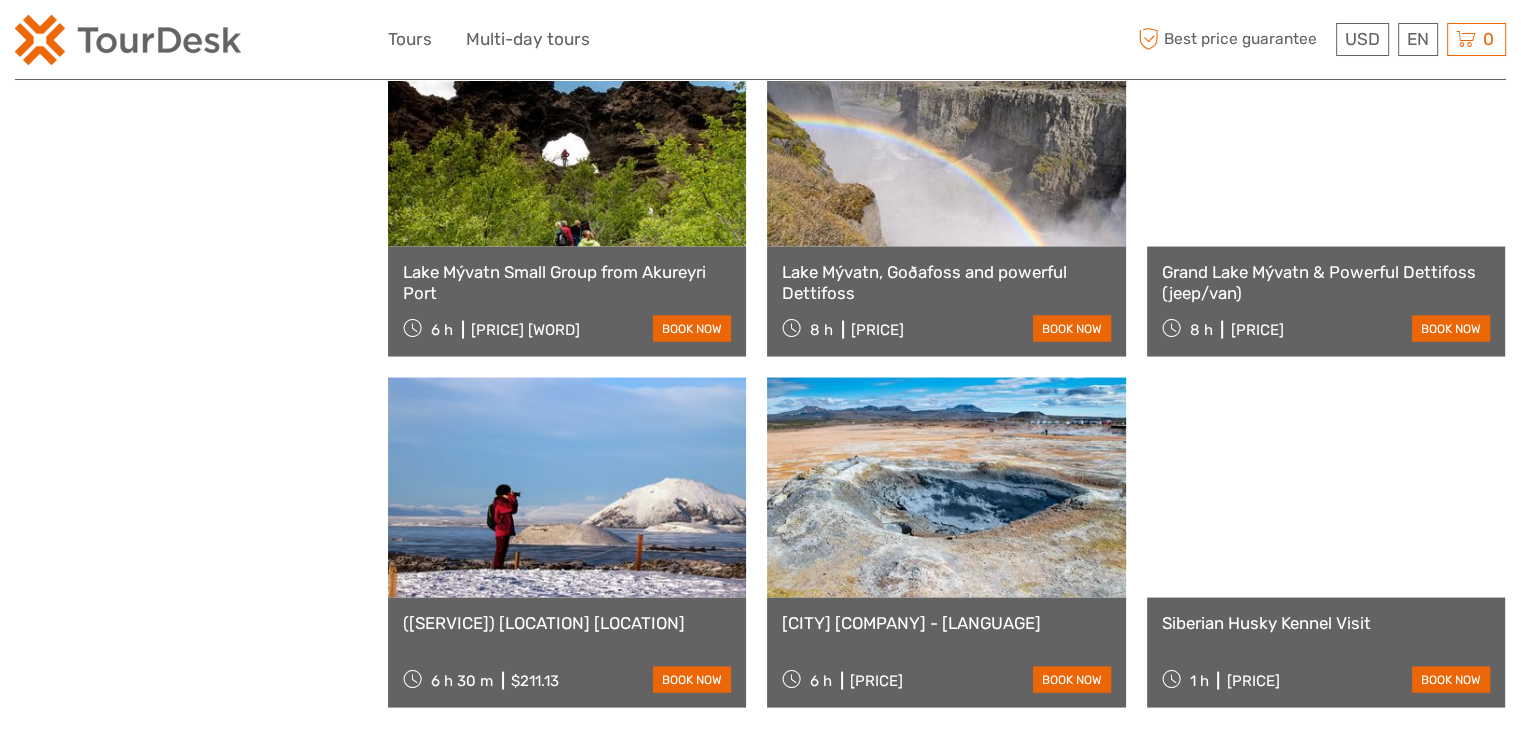 scroll, scrollTop: 3913, scrollLeft: 0, axis: vertical 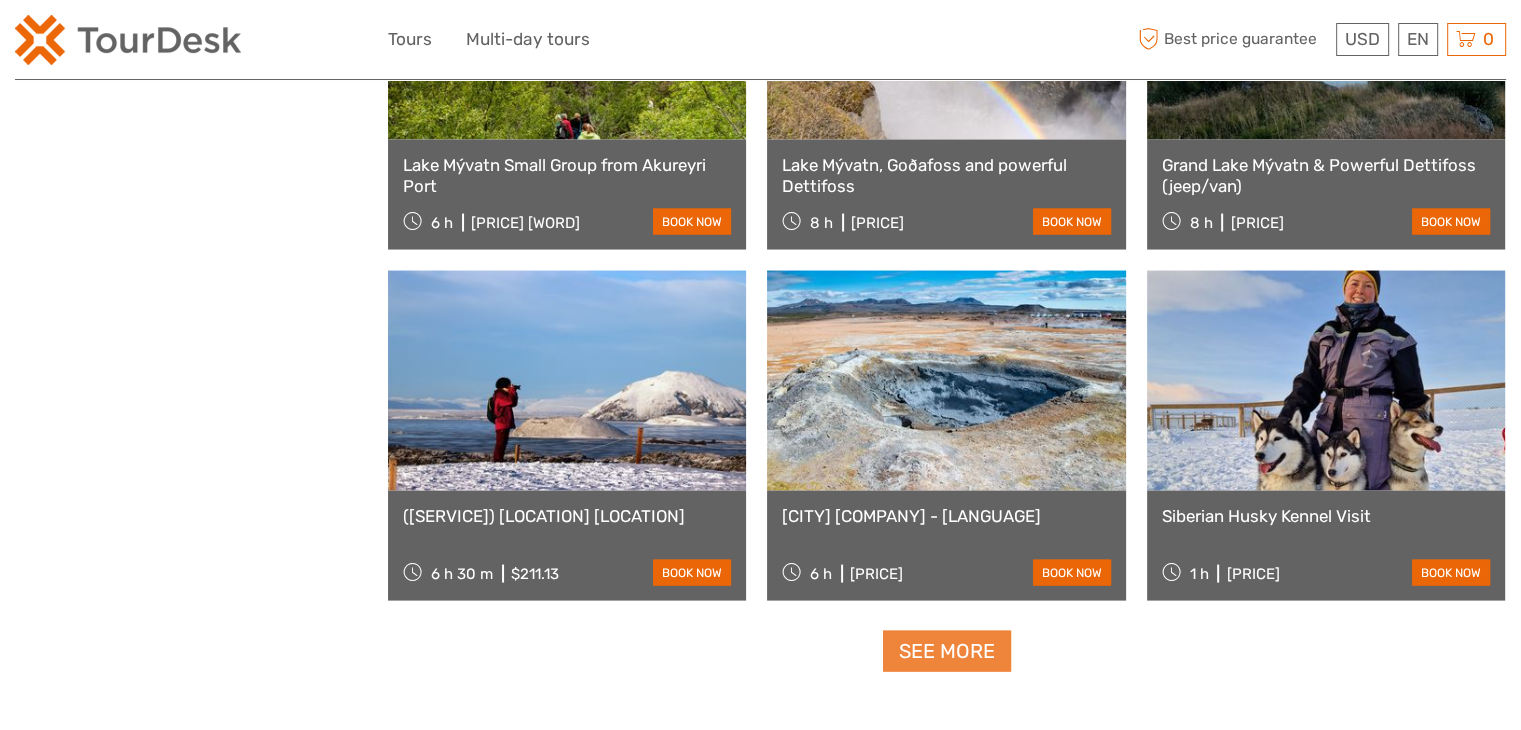 click on "See more" at bounding box center (947, 651) 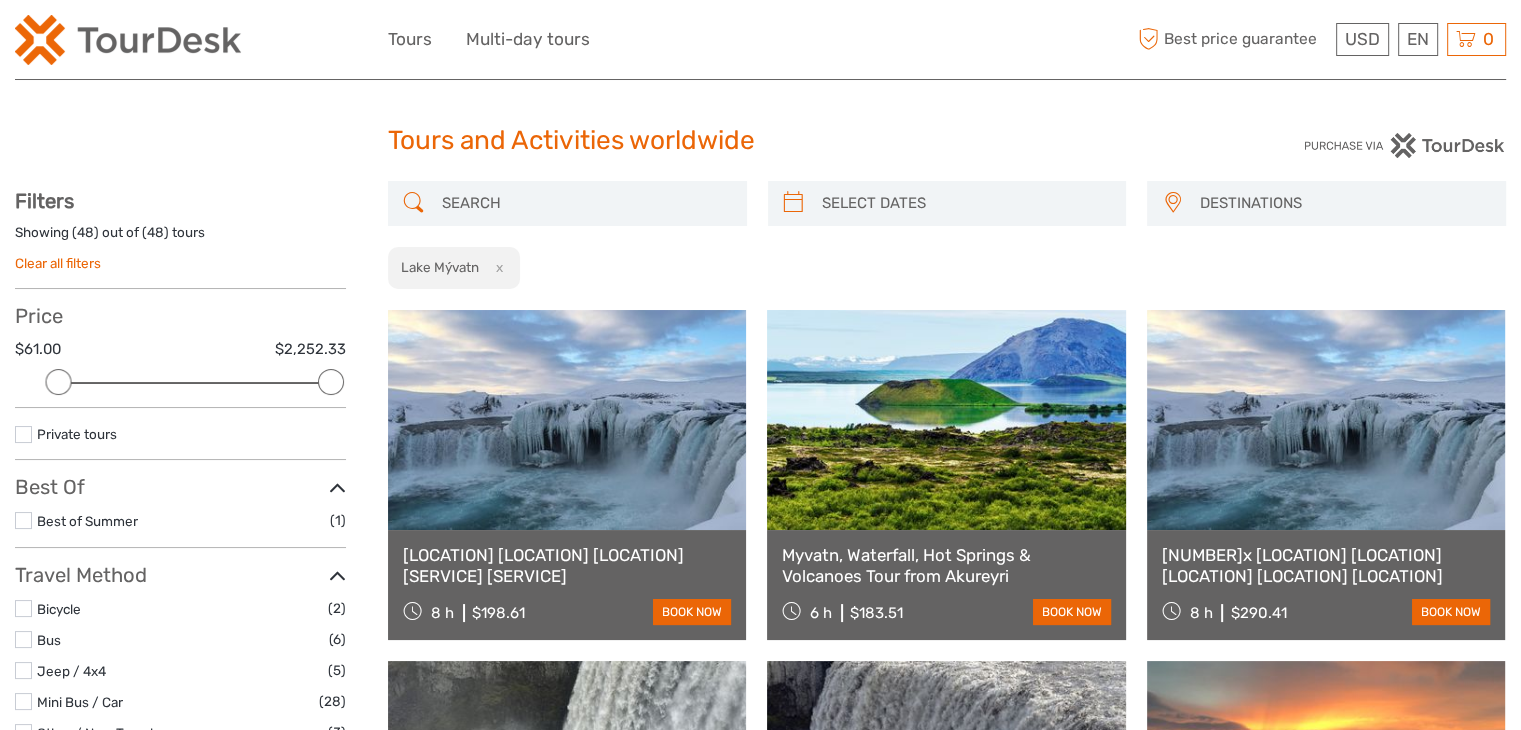 scroll, scrollTop: 413, scrollLeft: 0, axis: vertical 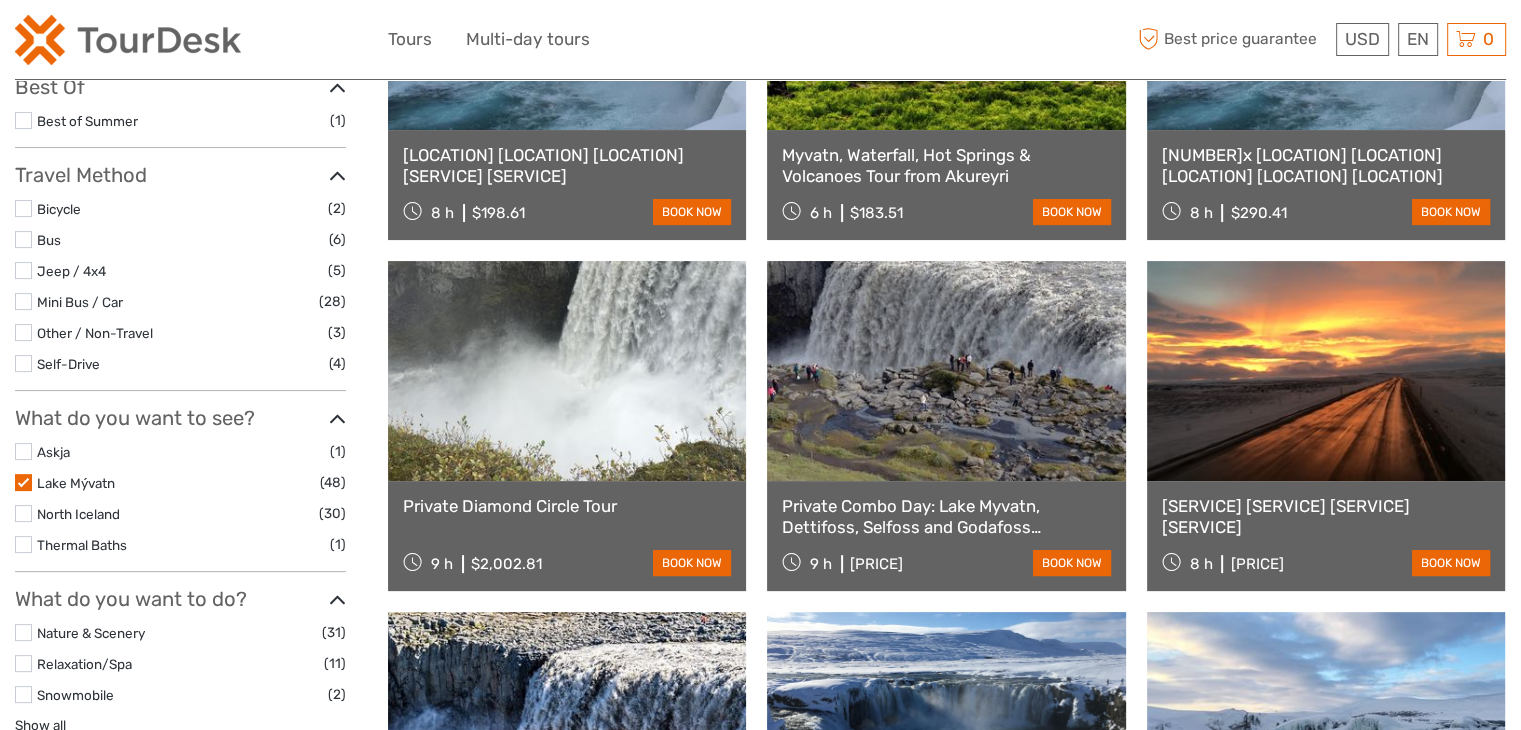 click at bounding box center (23, 482) 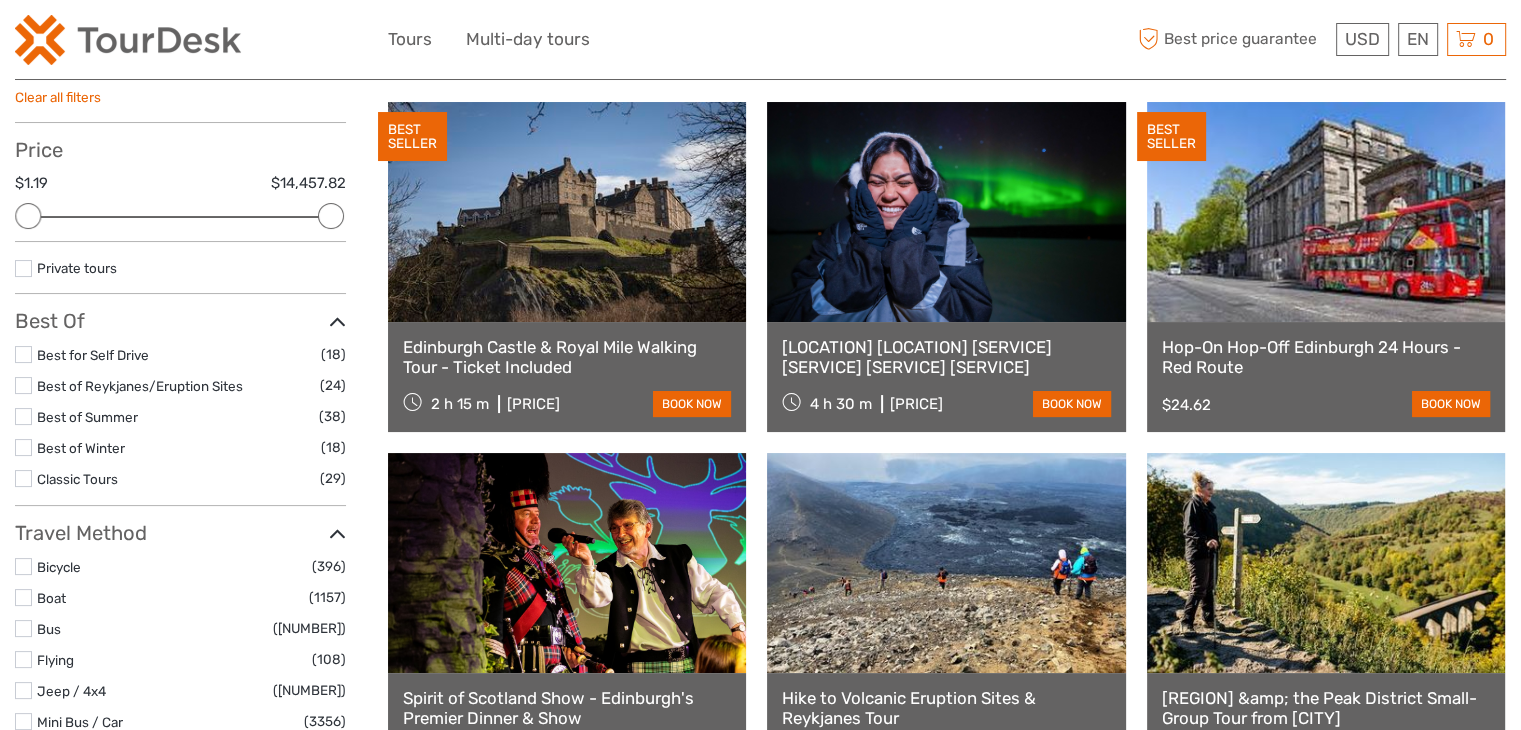 scroll, scrollTop: 0, scrollLeft: 0, axis: both 